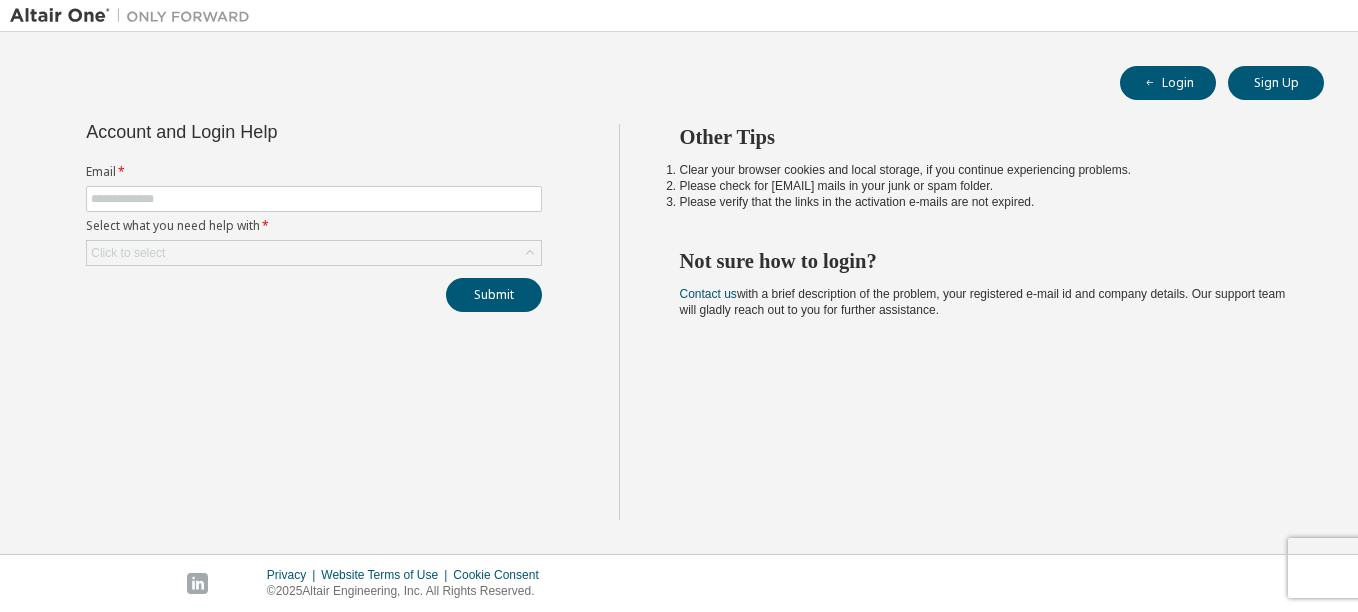 scroll, scrollTop: 0, scrollLeft: 0, axis: both 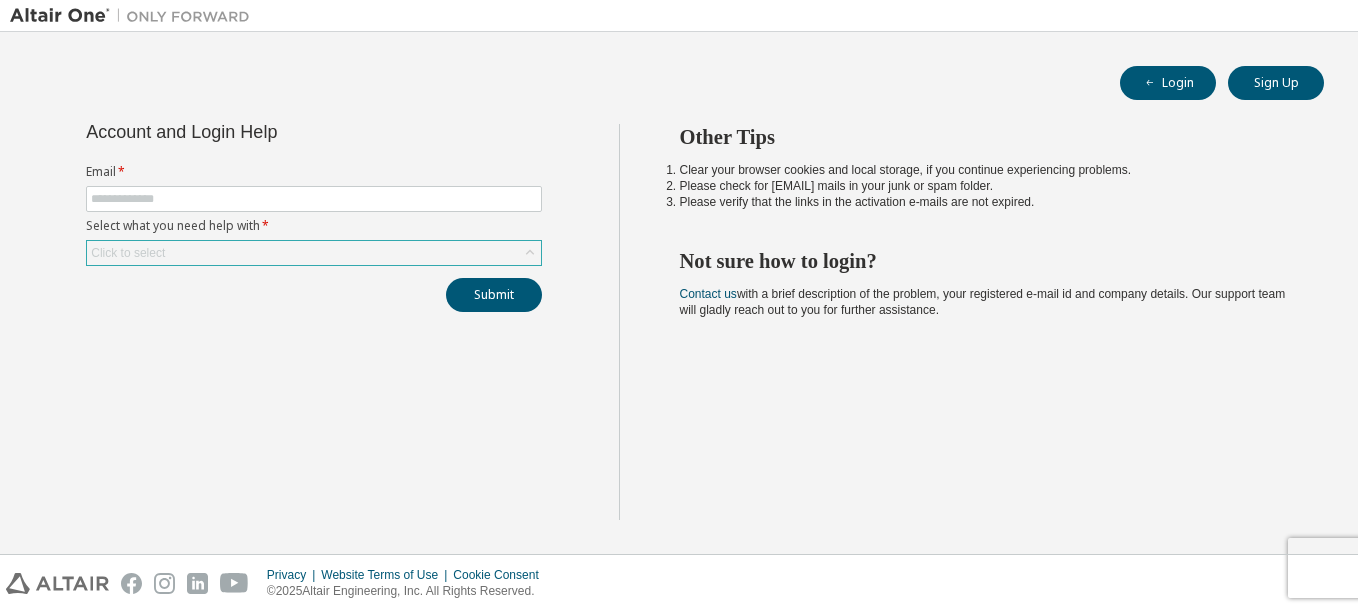 click on "Click to select" at bounding box center (314, 253) 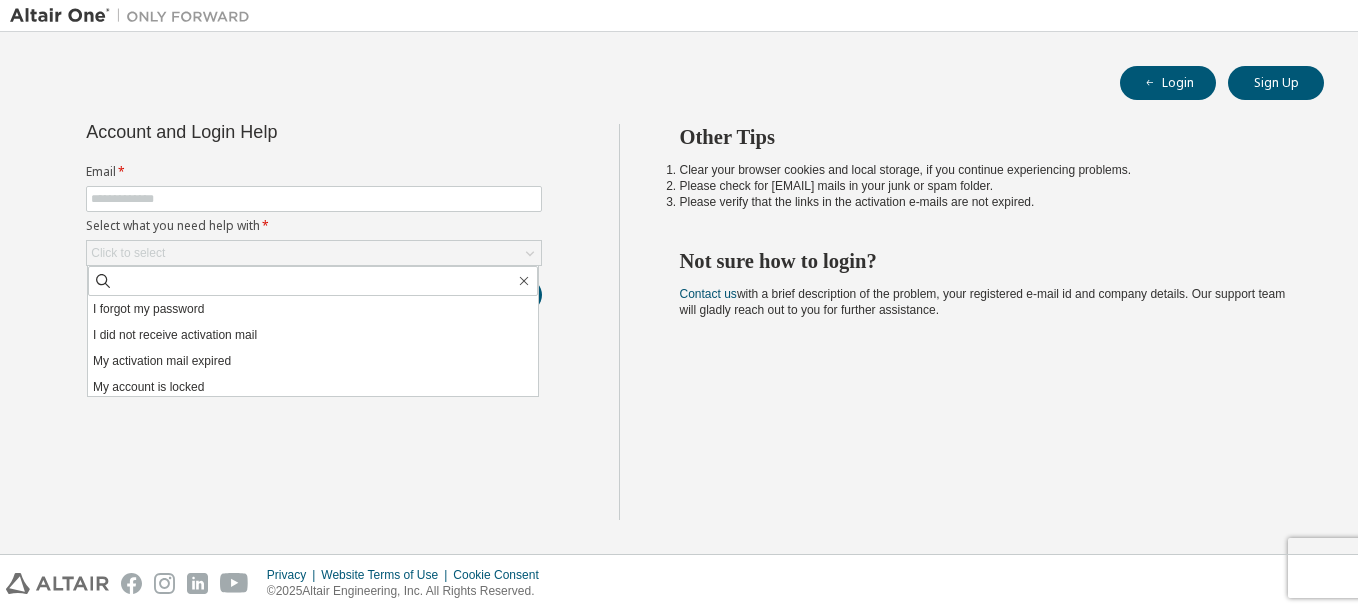 click on "Other Tips Clear your browser cookies and local storage, if you continue experiencing problems. Please check for [EMAIL] mails in your junk or spam folder. Please verify that the links in the activation e-mails are not expired. Not sure how to login? Contact us with a brief description of the problem, your registered e-mail id and company details. Our support team will gladly reach out to you for further assistance." at bounding box center (984, 322) 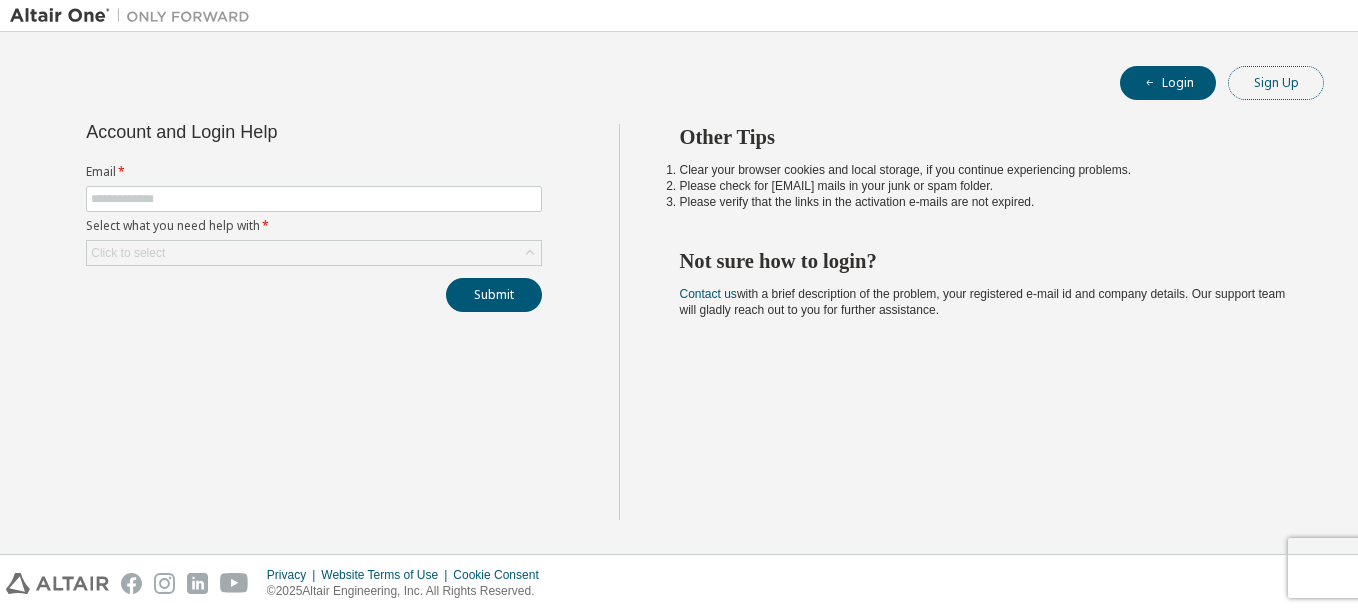 click on "Sign Up" at bounding box center (1276, 83) 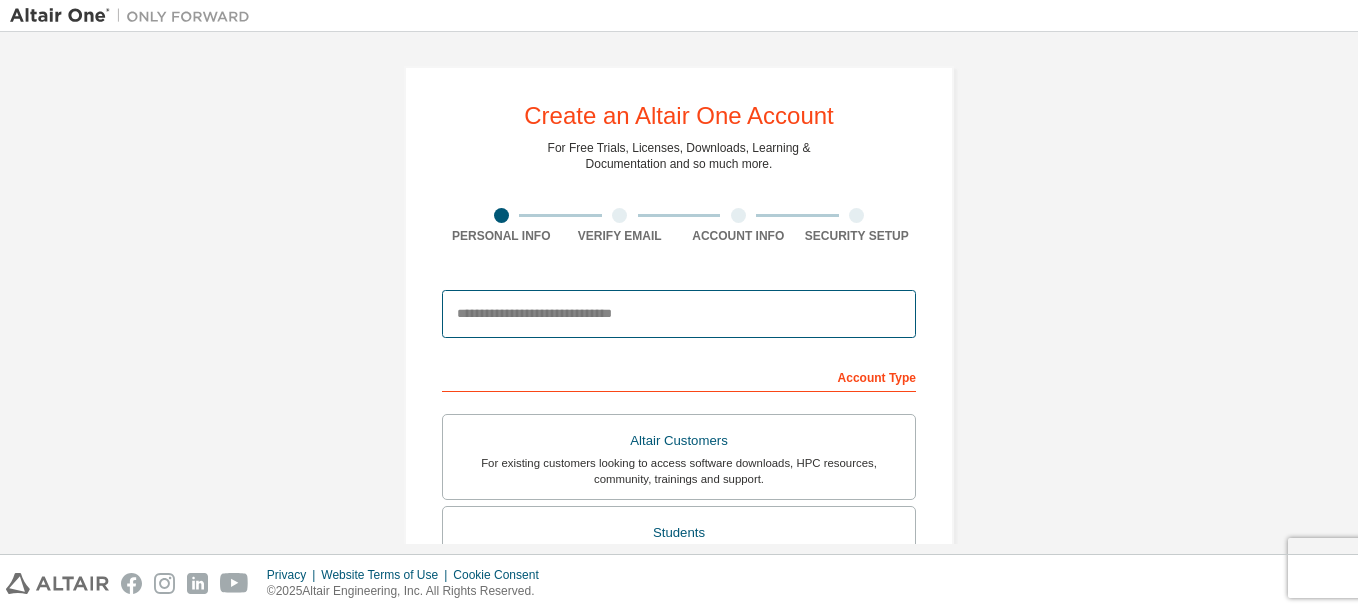 click at bounding box center [679, 314] 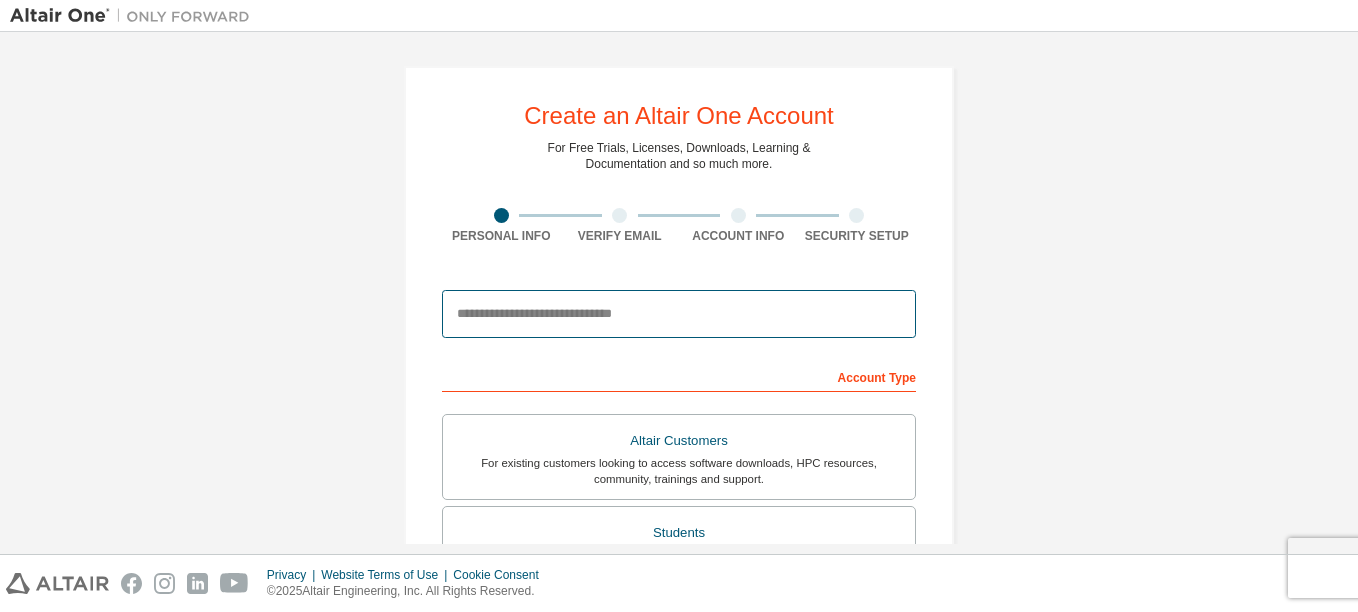 type on "**********" 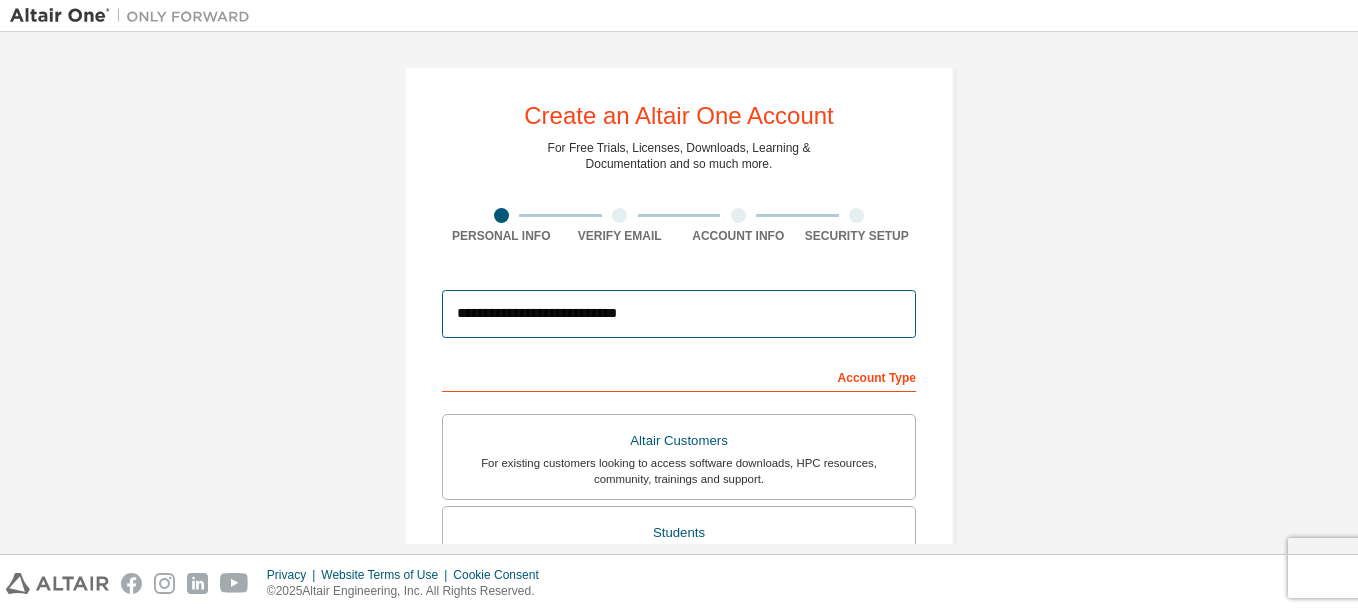 type on "**********" 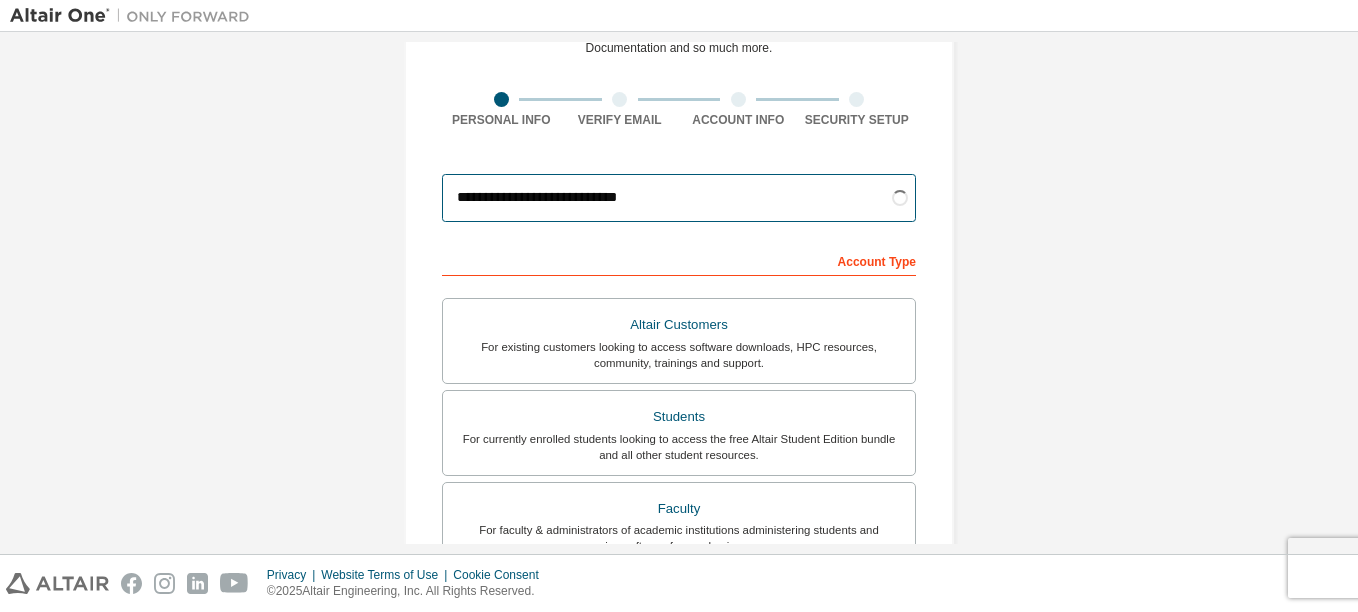 scroll, scrollTop: 185, scrollLeft: 0, axis: vertical 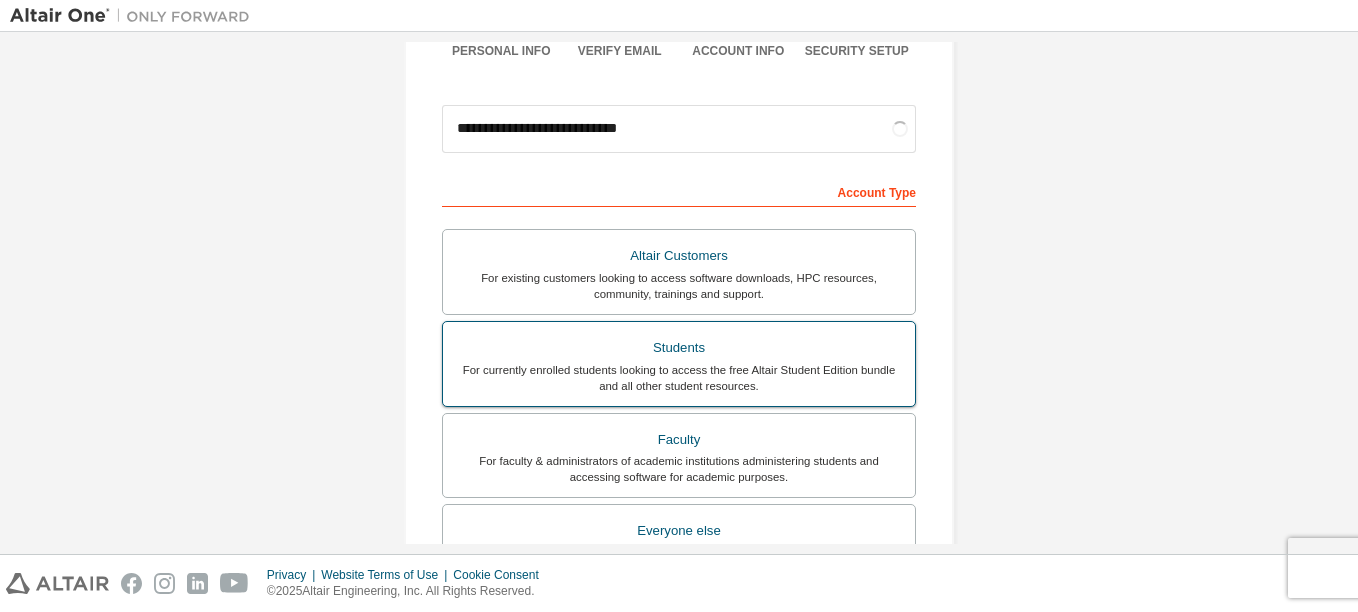 click on "Students" at bounding box center (679, 348) 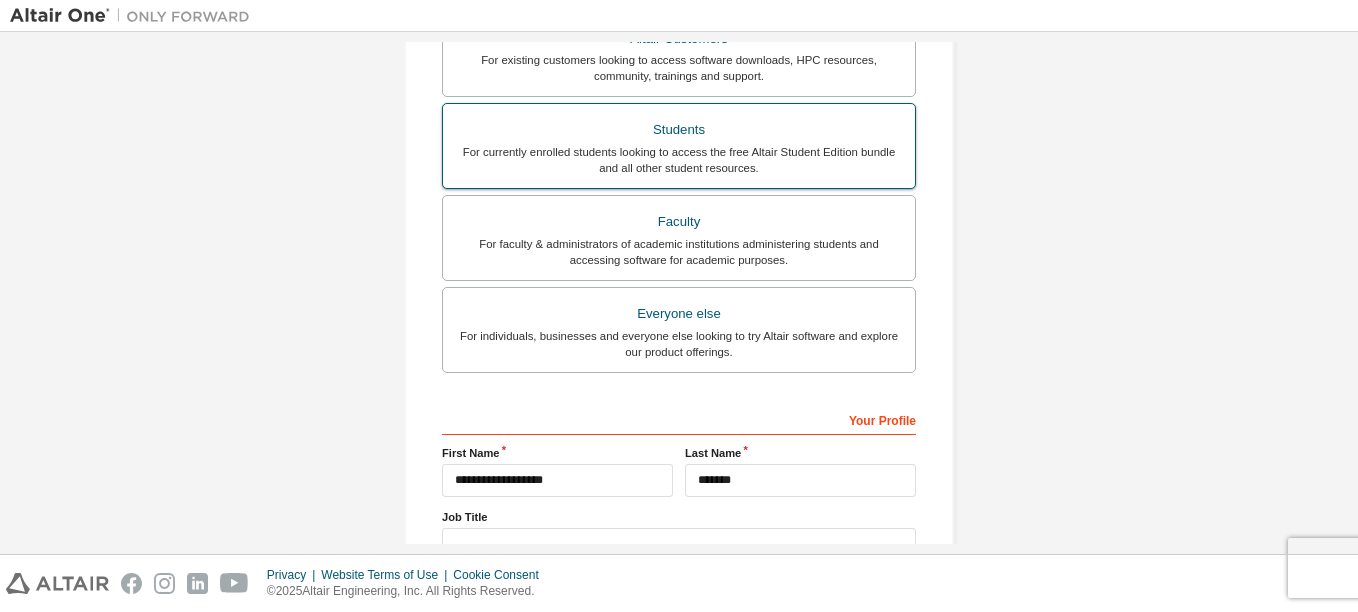 scroll, scrollTop: 453, scrollLeft: 0, axis: vertical 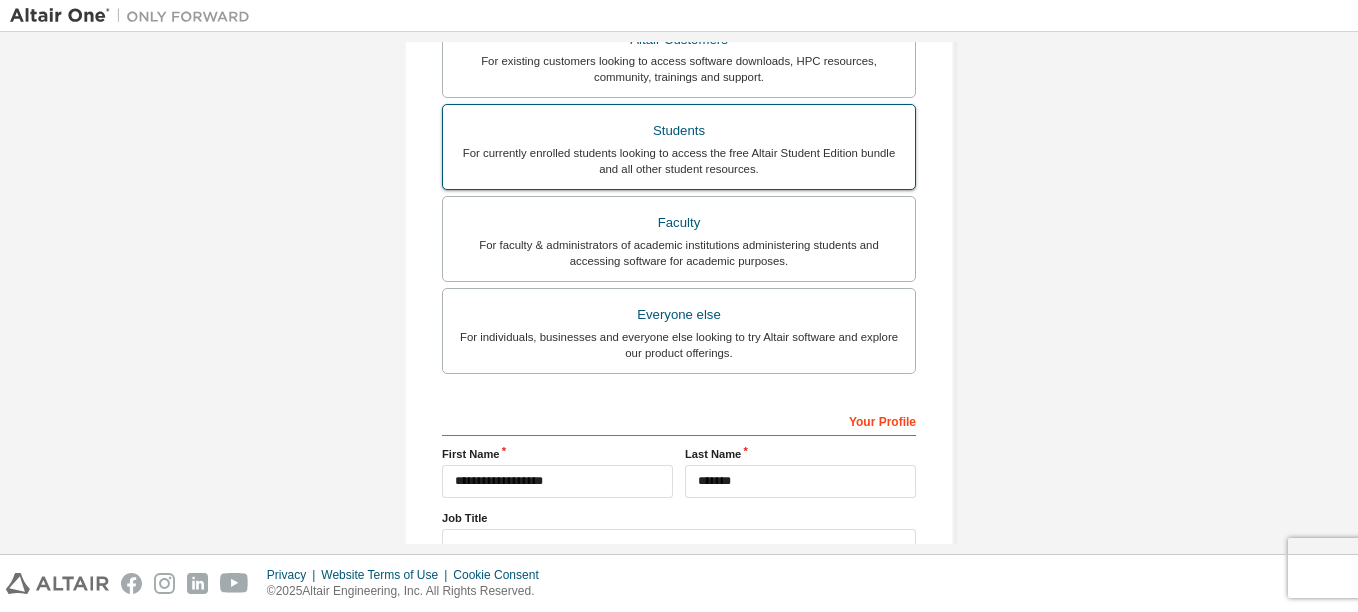 click on "For currently enrolled students looking to access the free Altair Student Edition bundle and all other student resources." at bounding box center [679, 161] 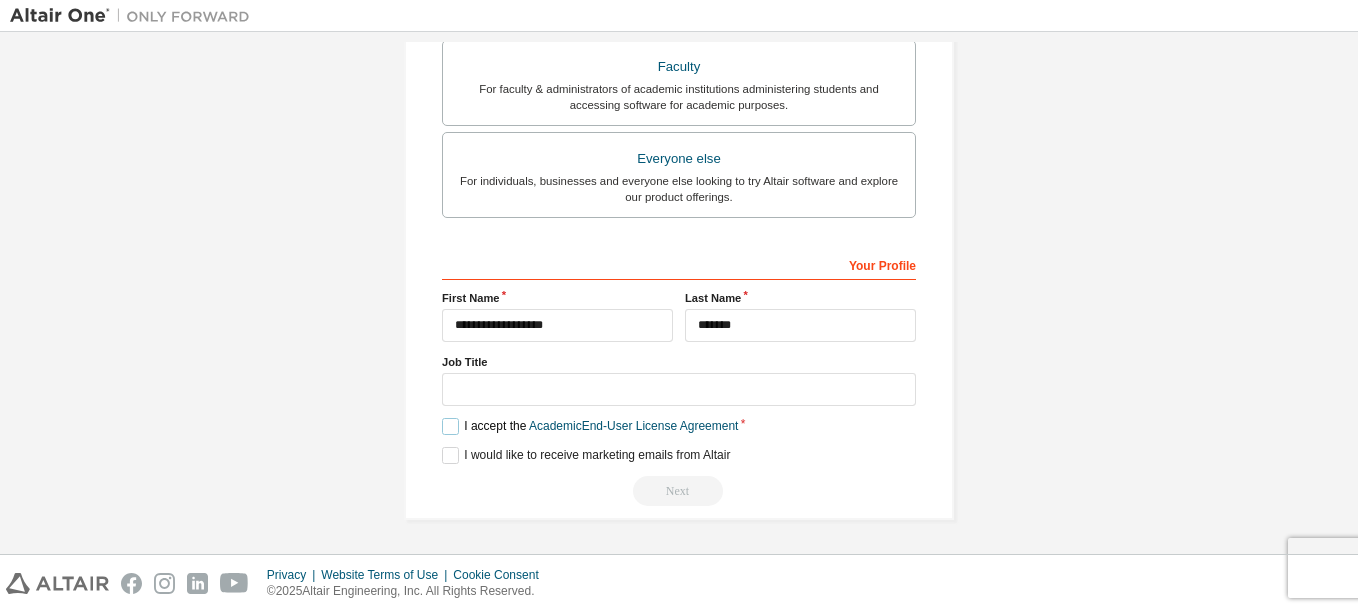 click on "I accept the   Academic   End-User License Agreement" at bounding box center [590, 426] 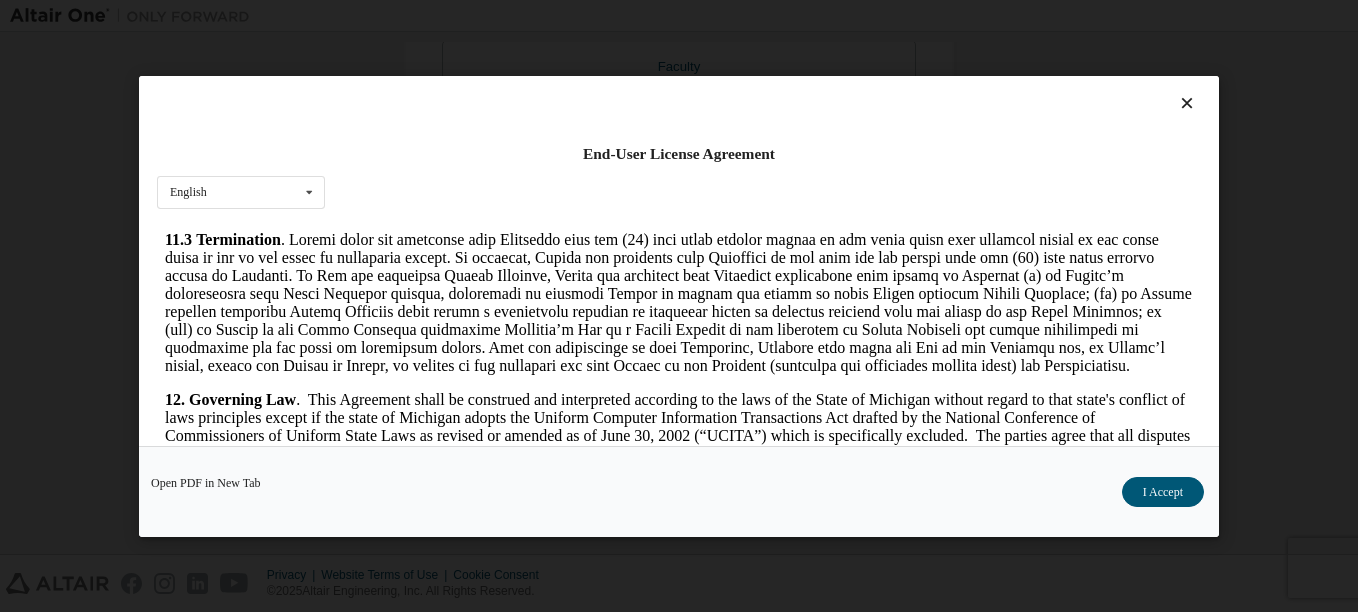 scroll, scrollTop: 3094, scrollLeft: 0, axis: vertical 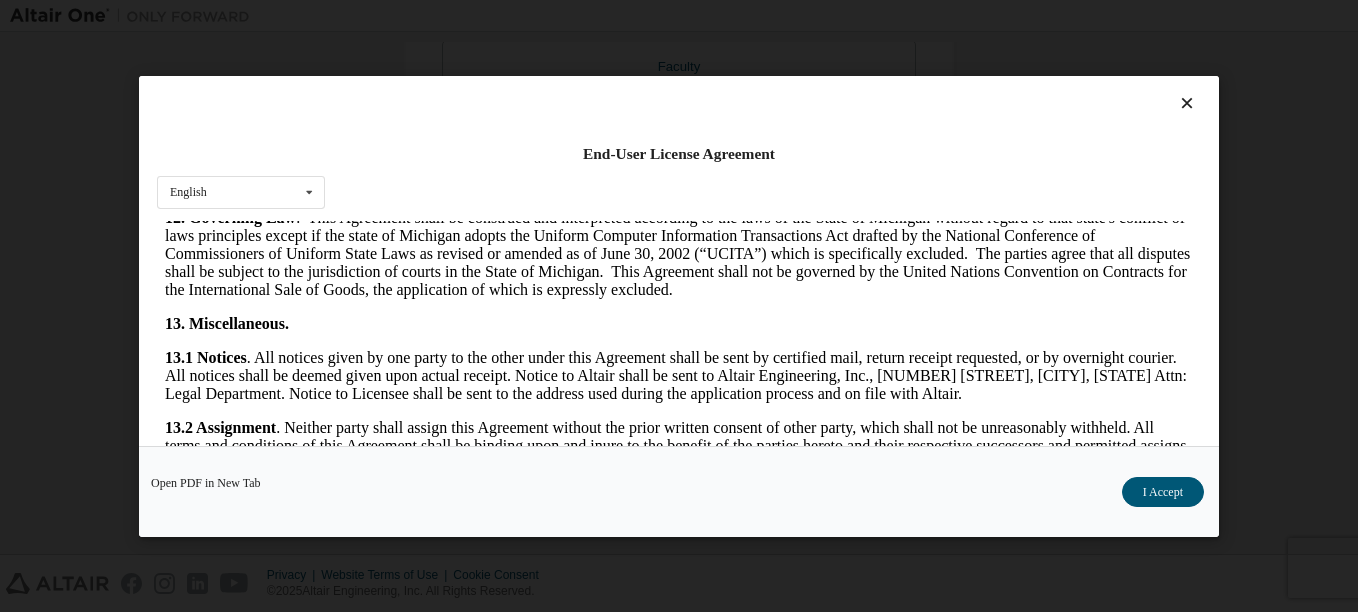 click on "Open PDF in New Tab I Accept" at bounding box center [679, 490] 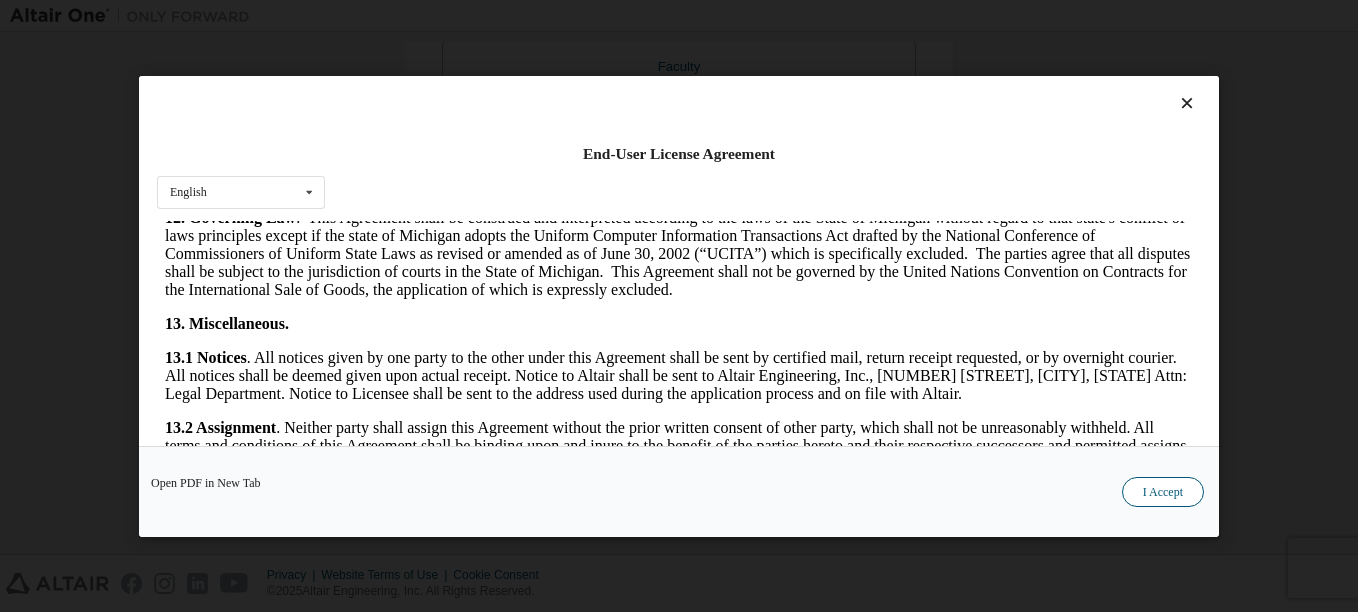 click on "I Accept" at bounding box center [1163, 491] 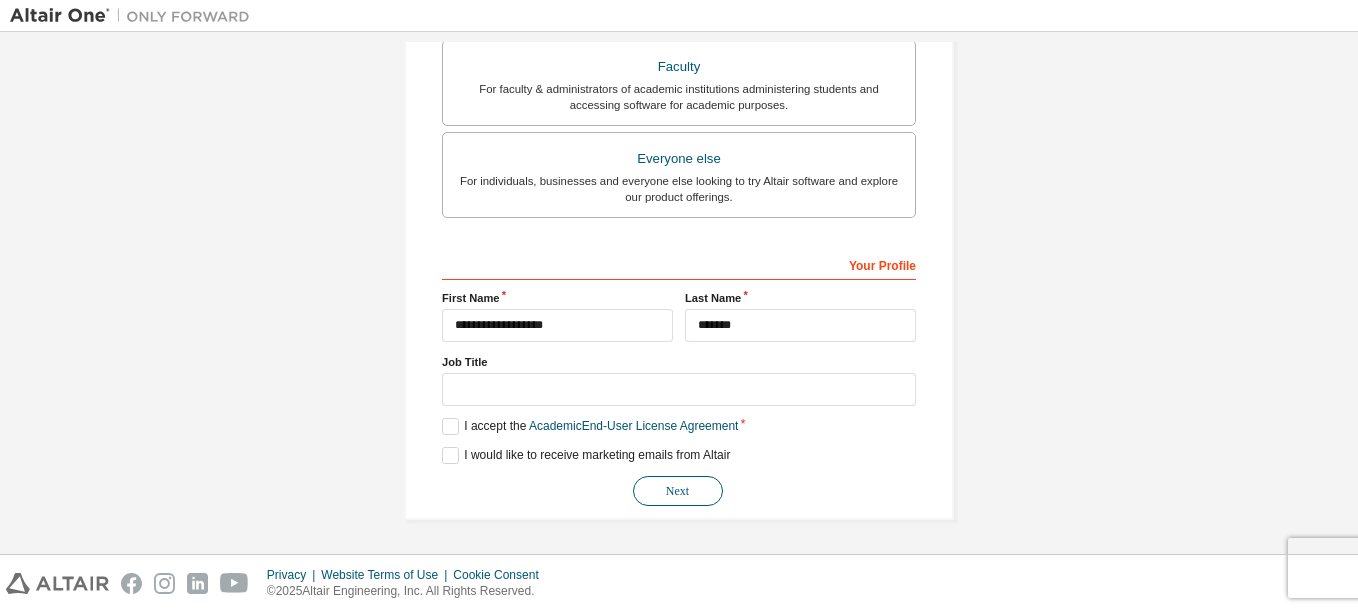 click on "Next" at bounding box center [678, 491] 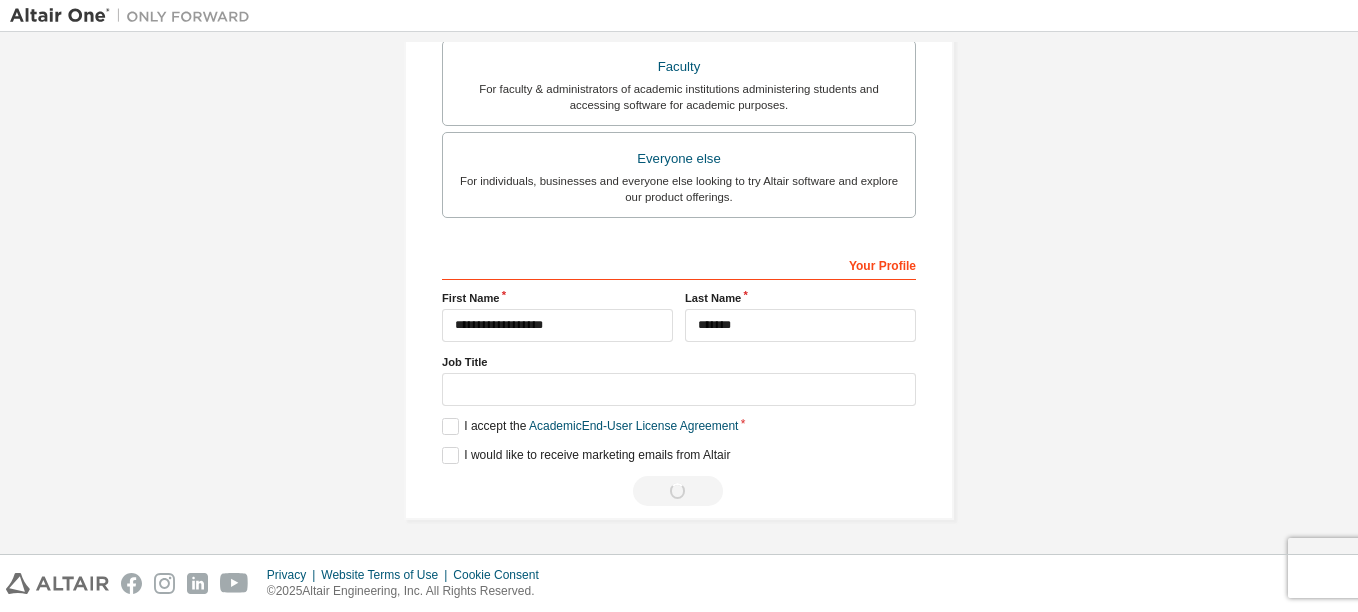 scroll, scrollTop: 0, scrollLeft: 0, axis: both 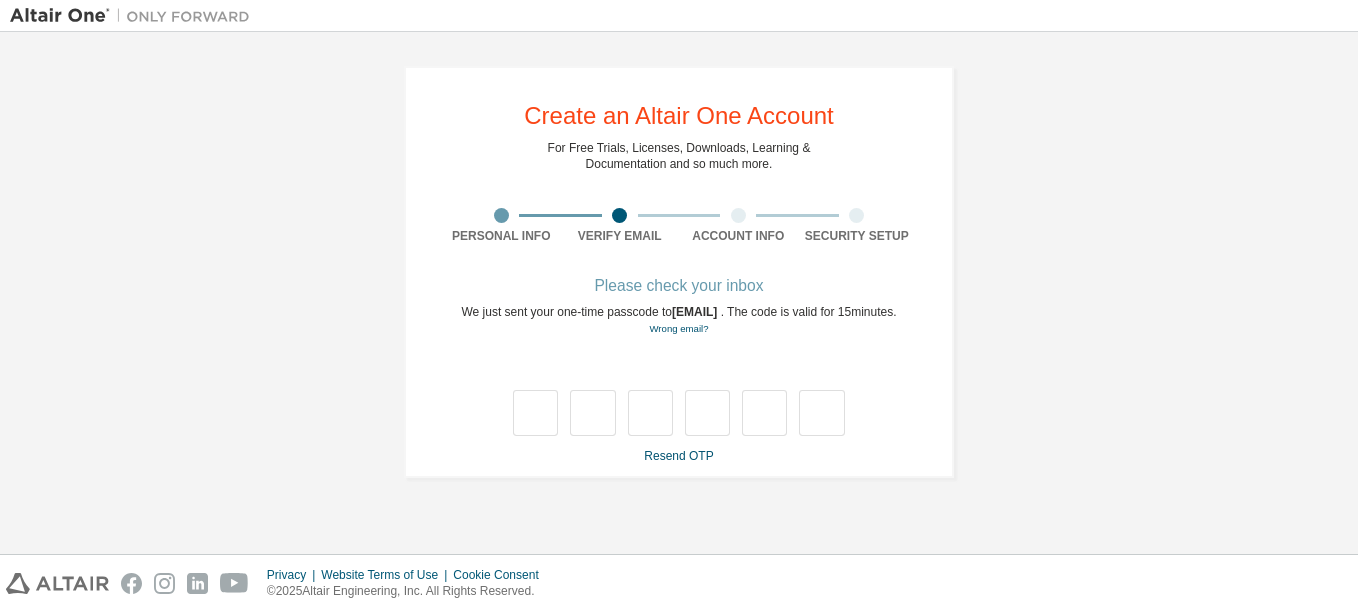 click on "[EMAIL]" at bounding box center [696, 312] 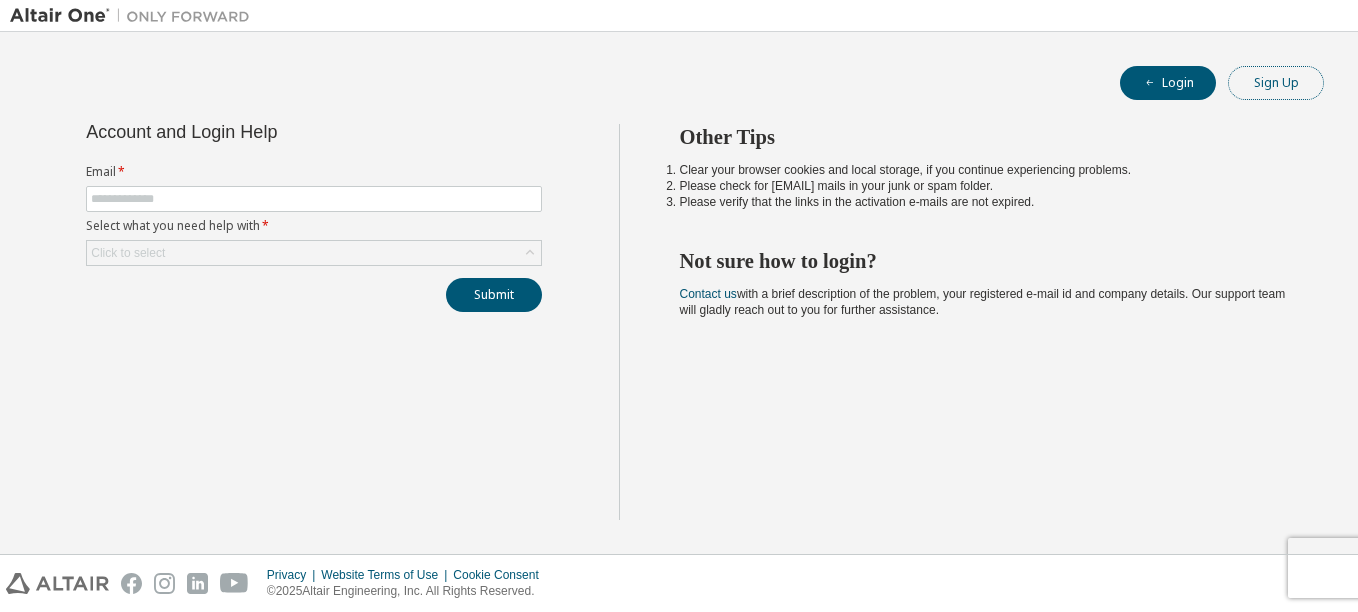 click on "Sign Up" at bounding box center [1276, 83] 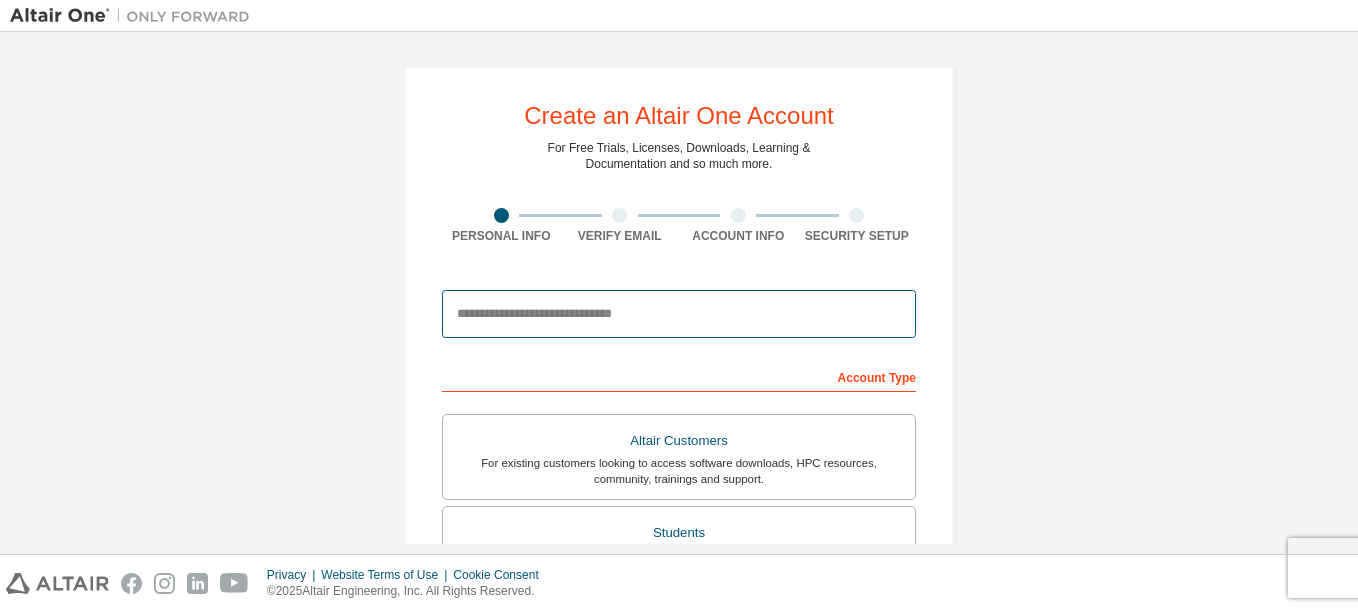 click at bounding box center [679, 314] 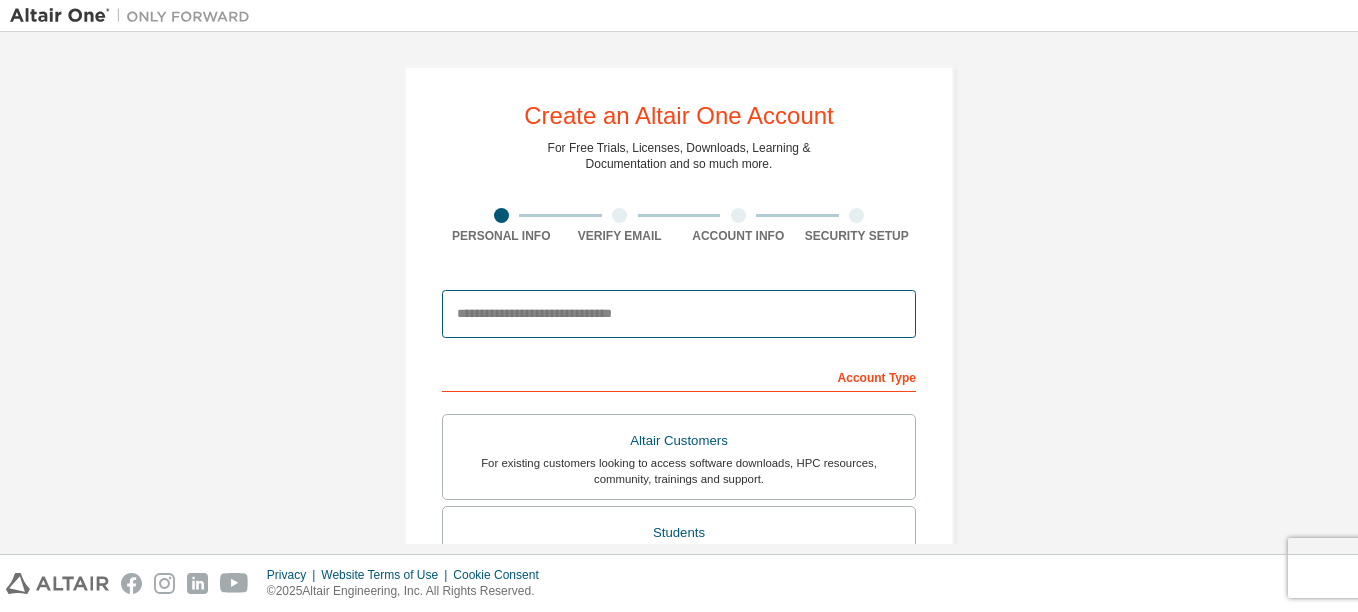 type on "**********" 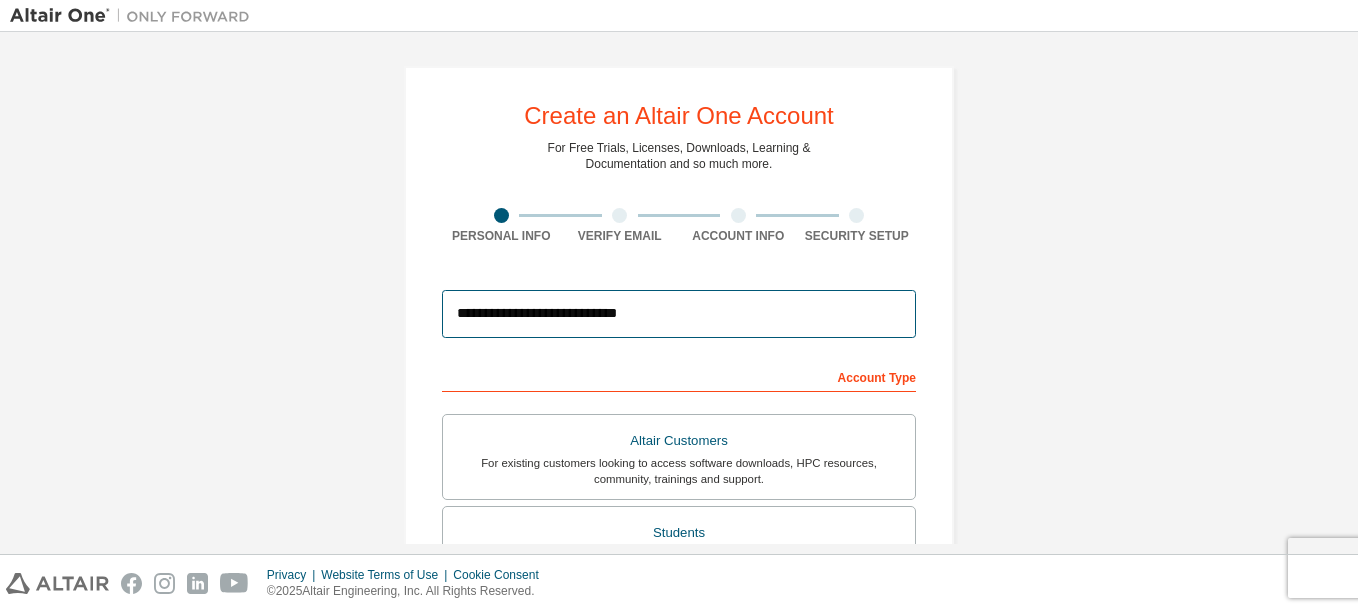 type on "**********" 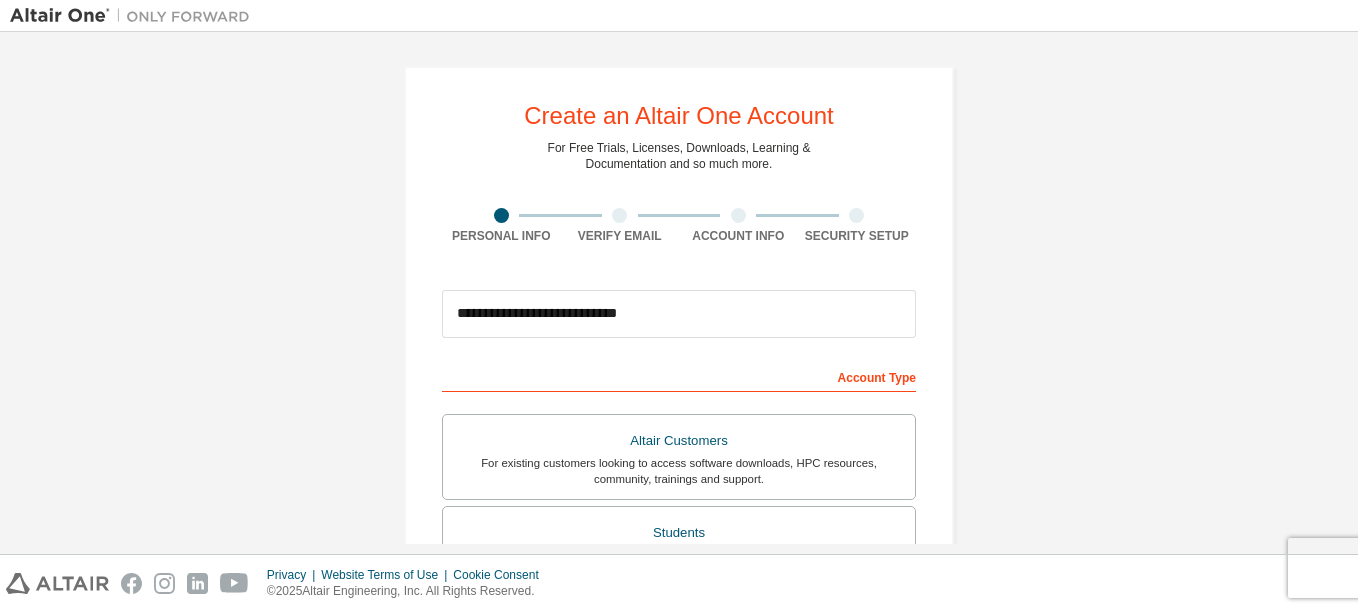 type on "*******" 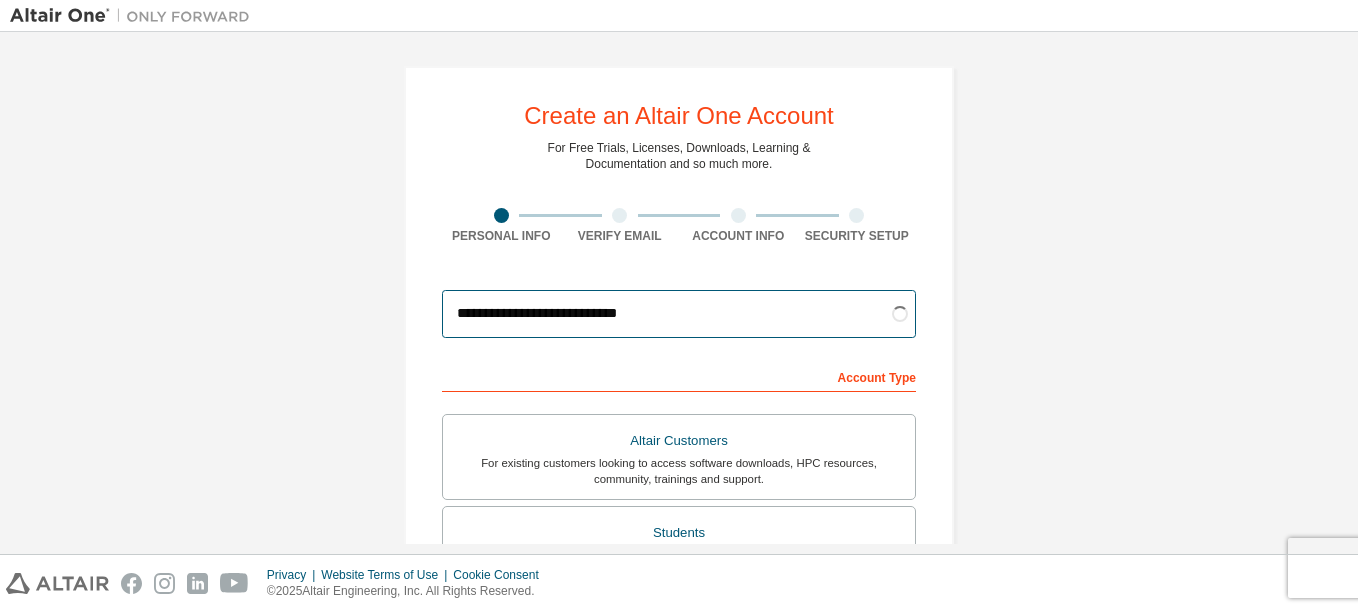 click on "**********" at bounding box center (679, 314) 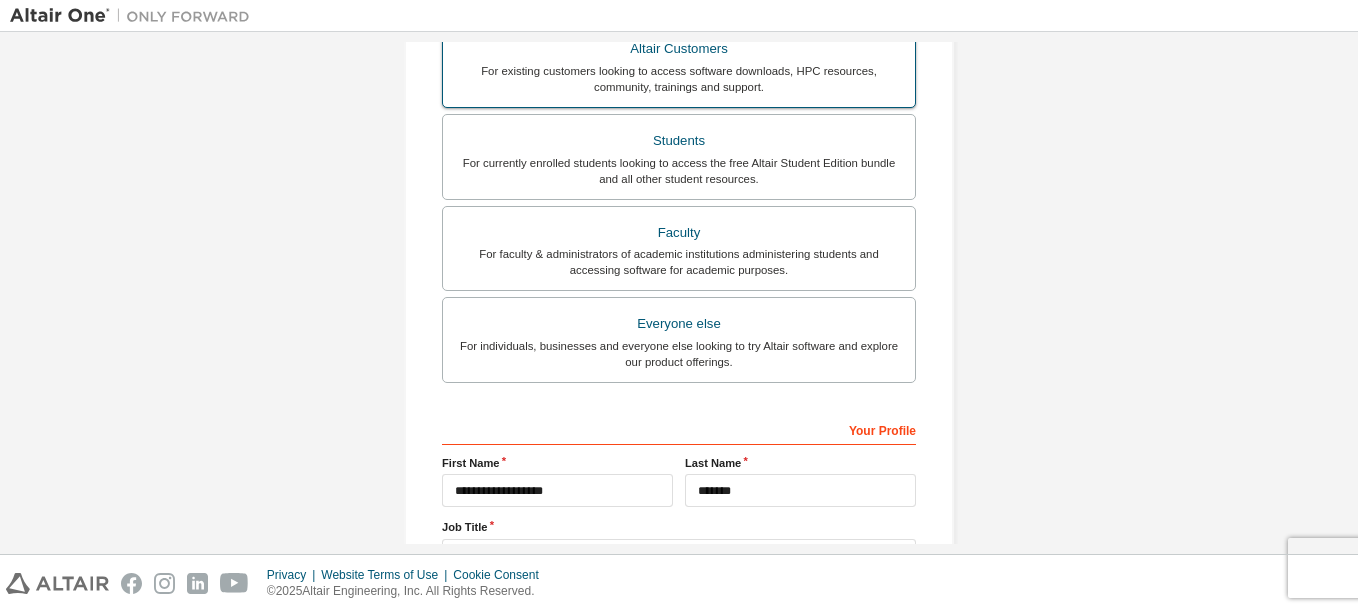 scroll, scrollTop: 392, scrollLeft: 0, axis: vertical 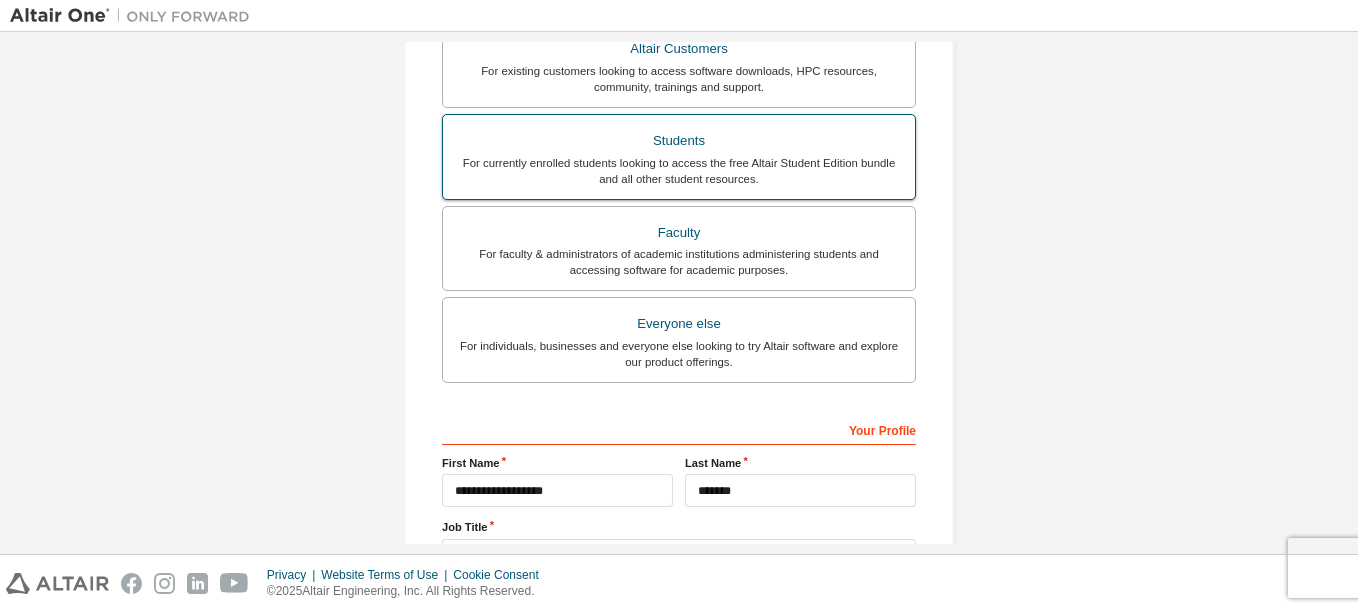 type on "**********" 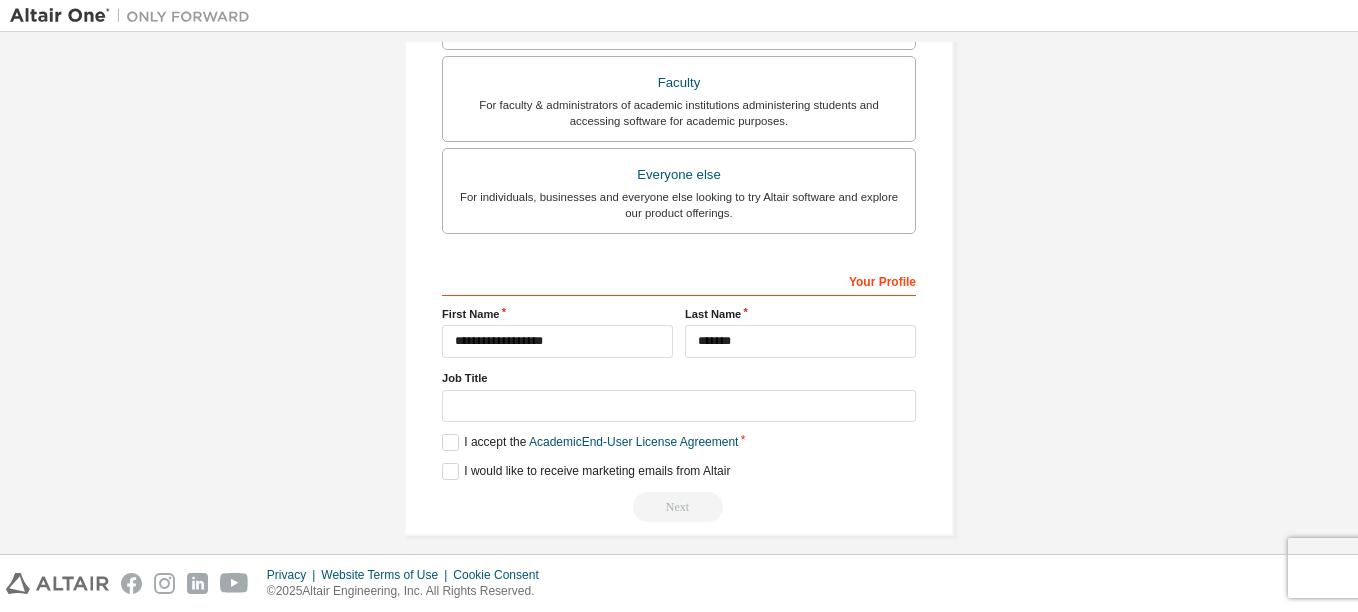 scroll, scrollTop: 626, scrollLeft: 0, axis: vertical 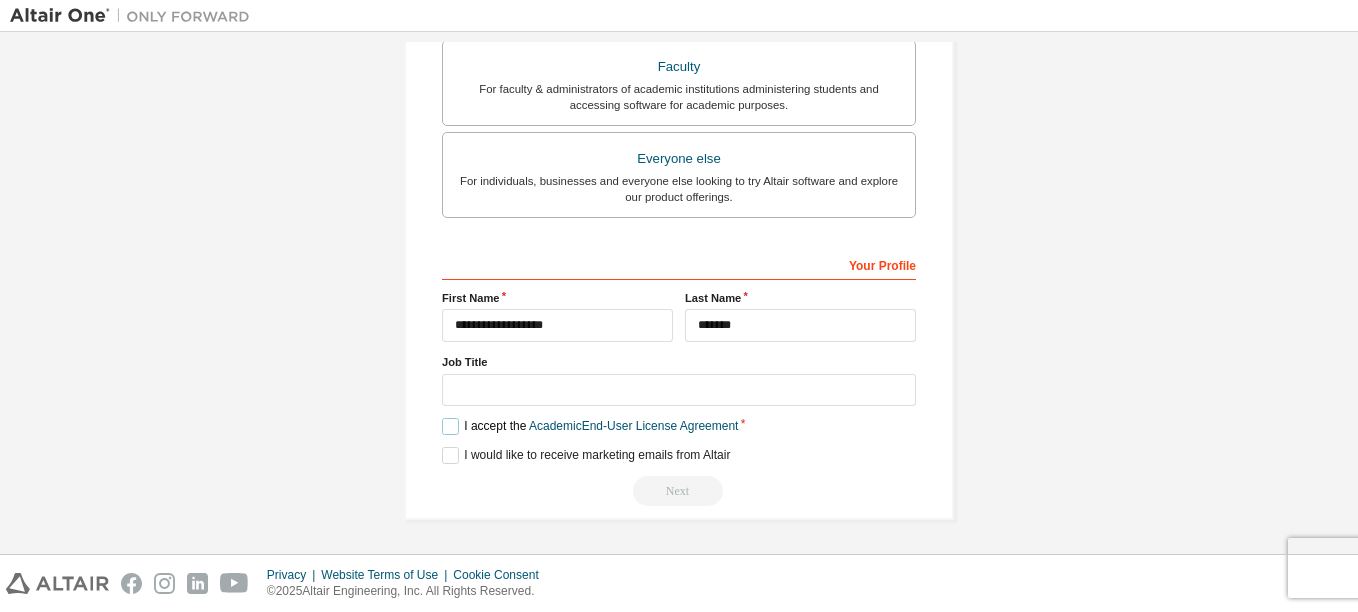 click on "I accept the   Academic   End-User License Agreement" at bounding box center [590, 426] 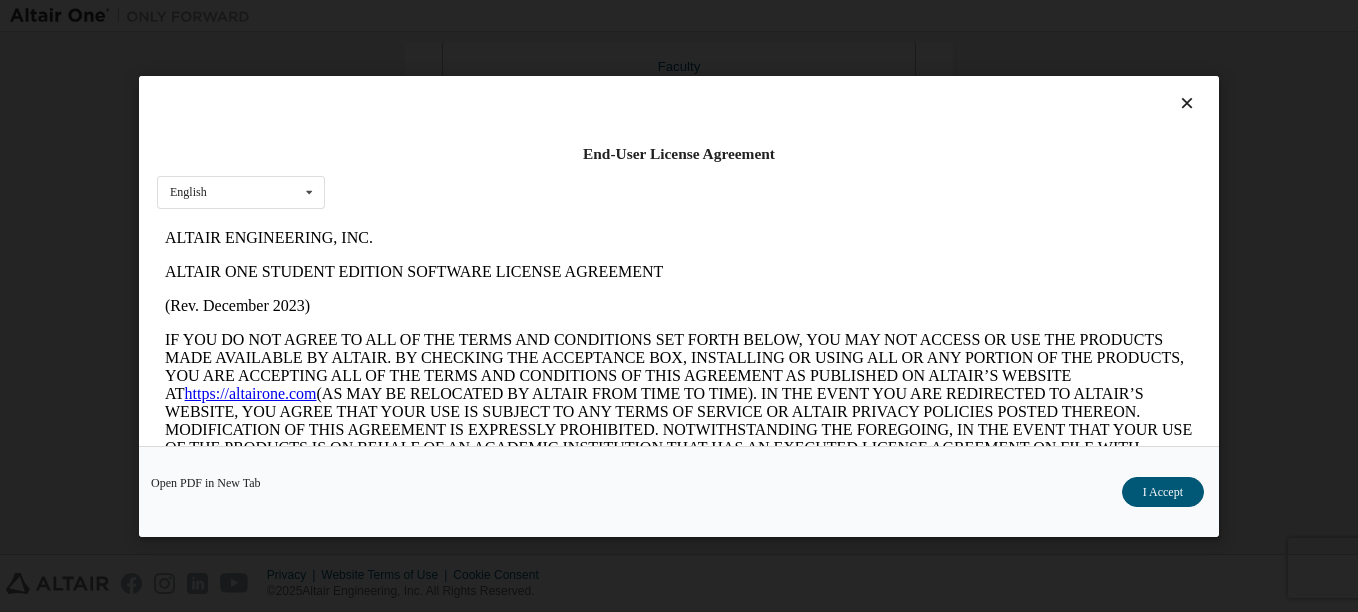 scroll, scrollTop: 0, scrollLeft: 0, axis: both 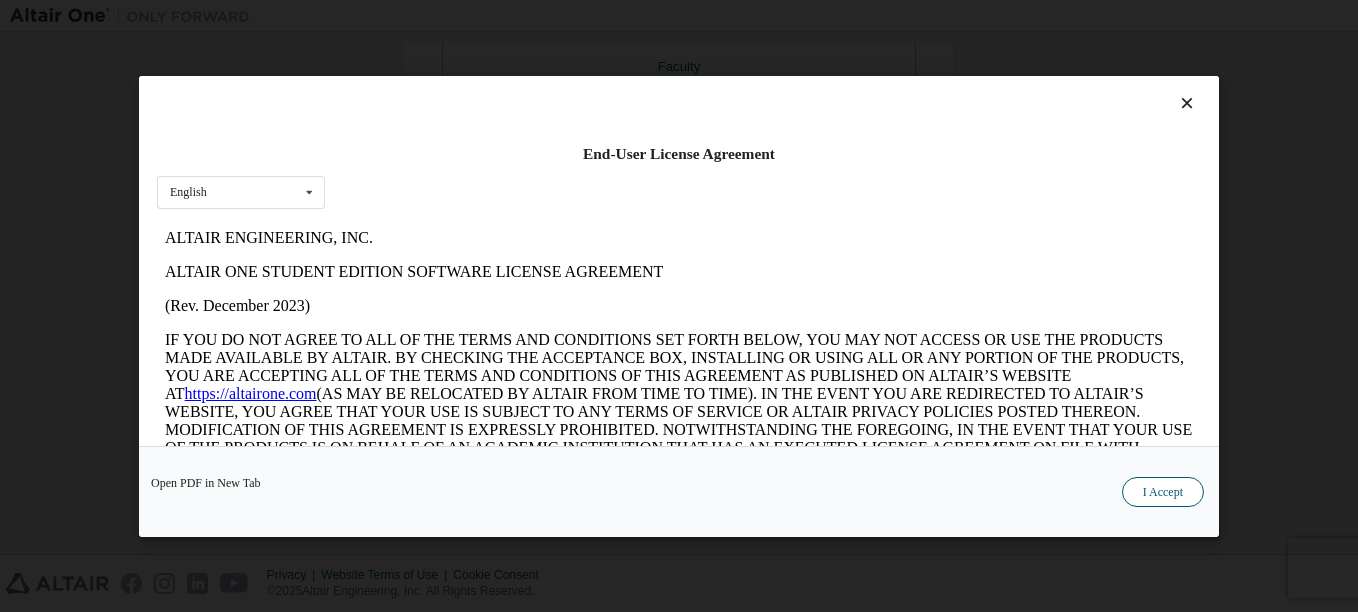 click on "I Accept" at bounding box center [1163, 491] 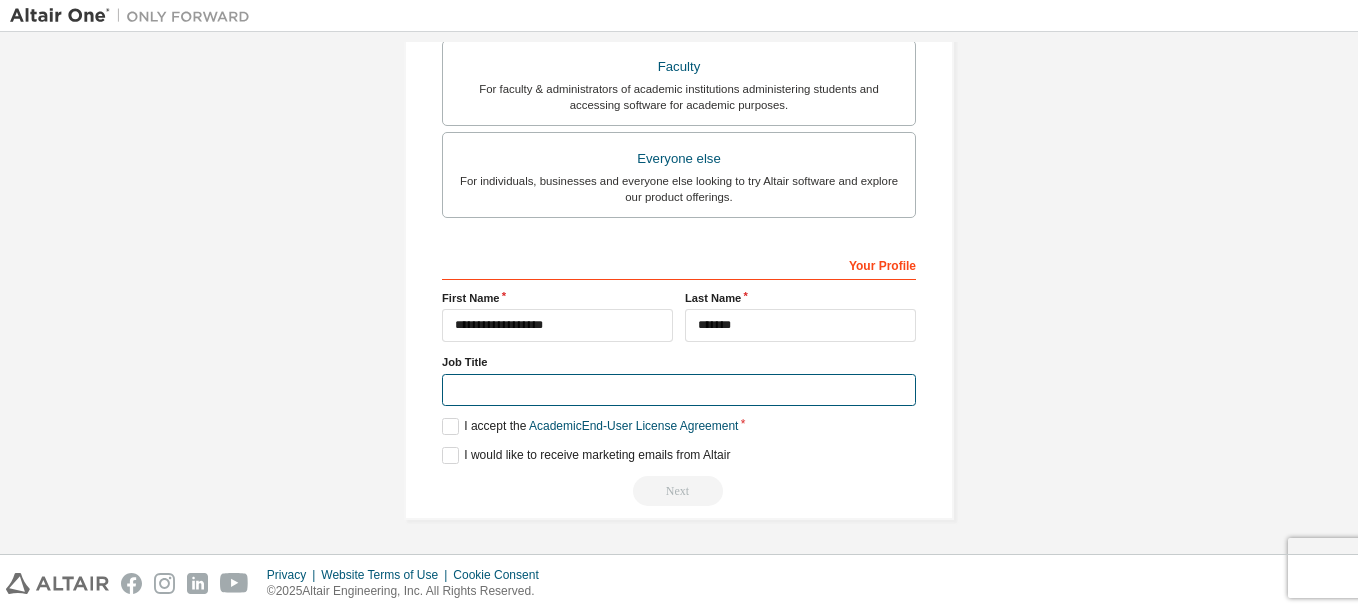 click at bounding box center (679, 390) 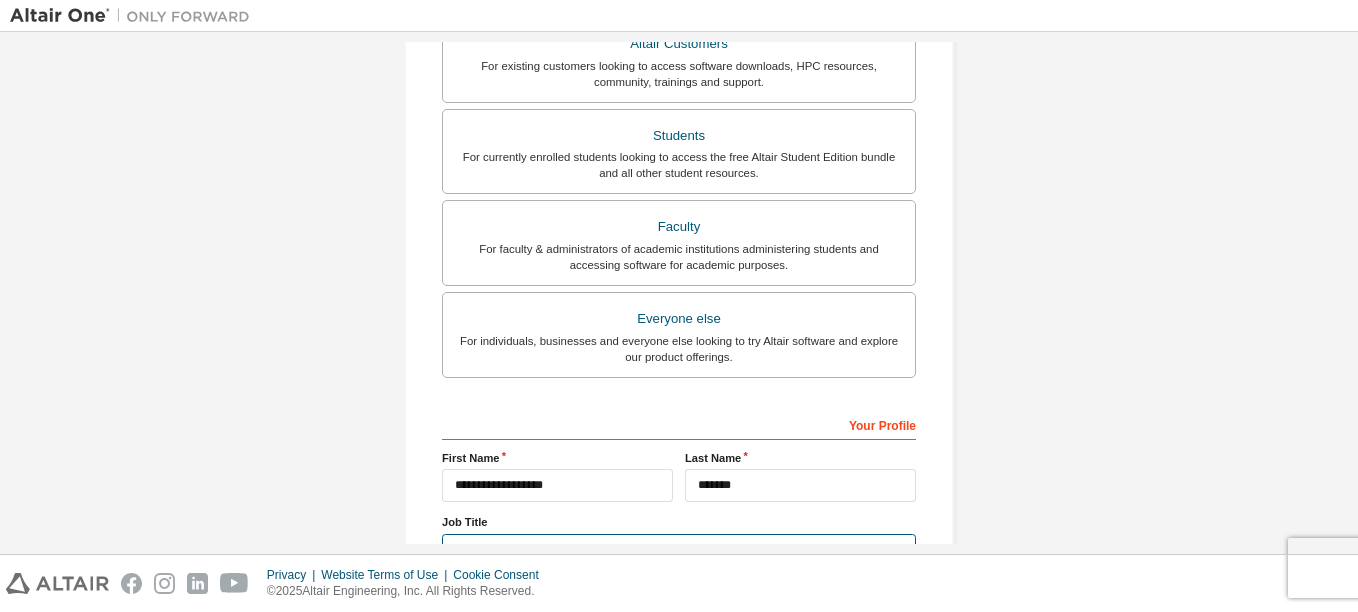 scroll, scrollTop: 626, scrollLeft: 0, axis: vertical 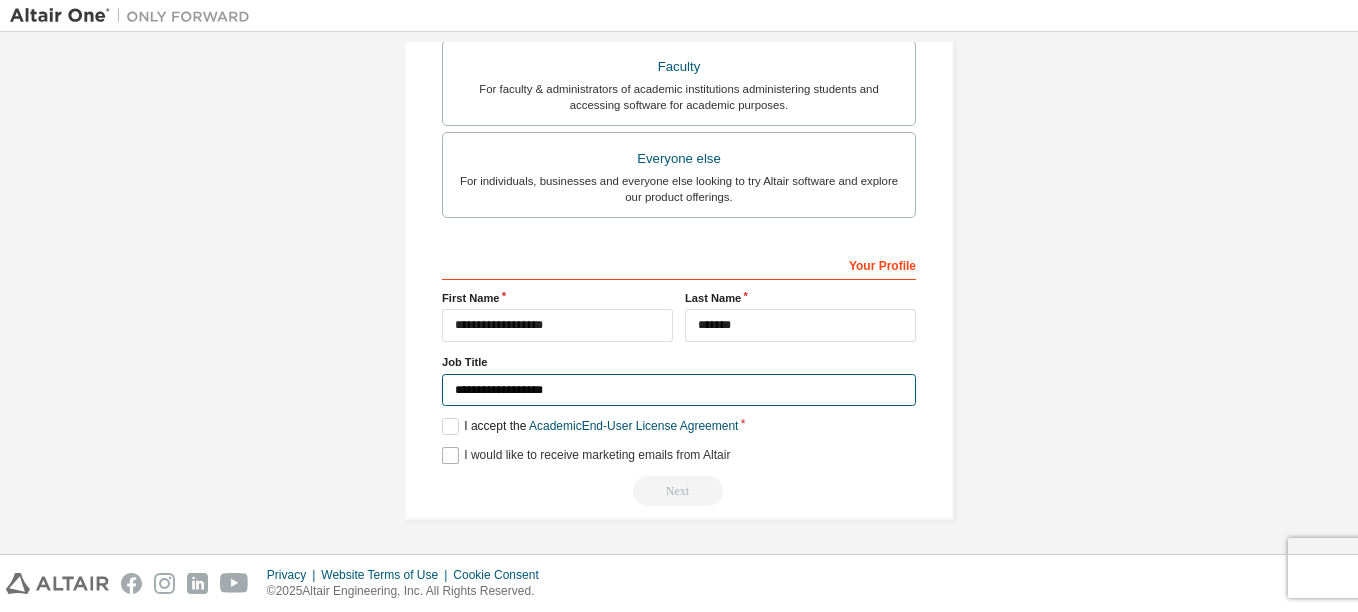 type on "**********" 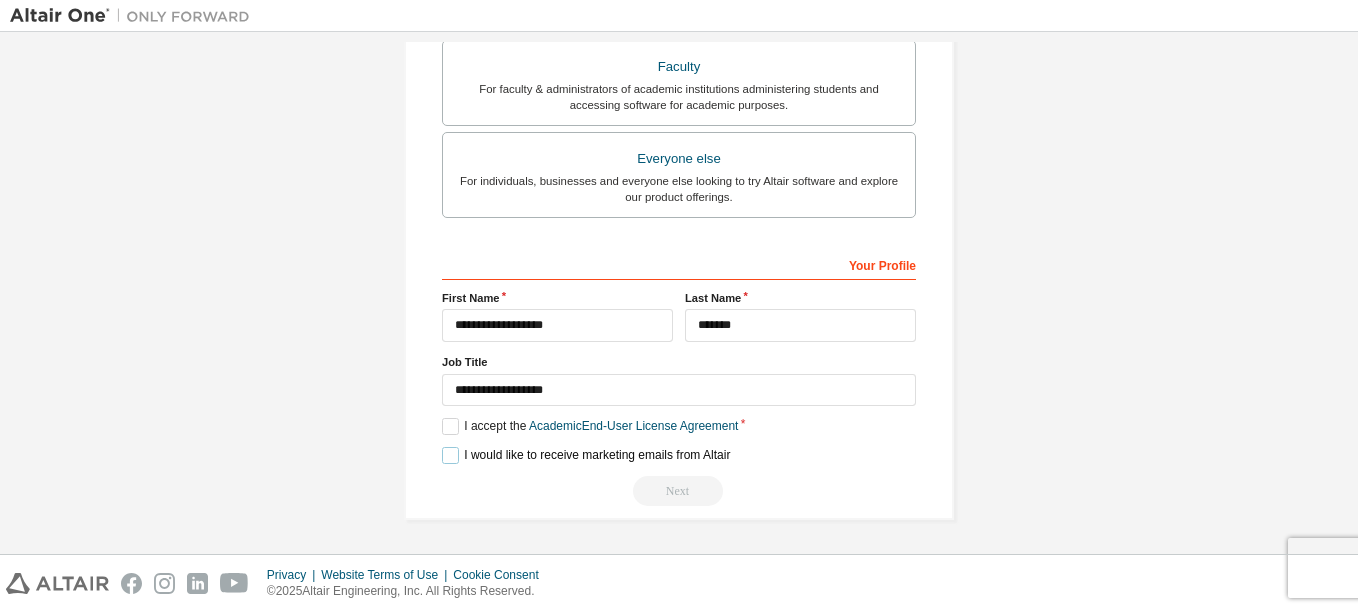 click on "I would like to receive marketing emails from Altair" at bounding box center (586, 455) 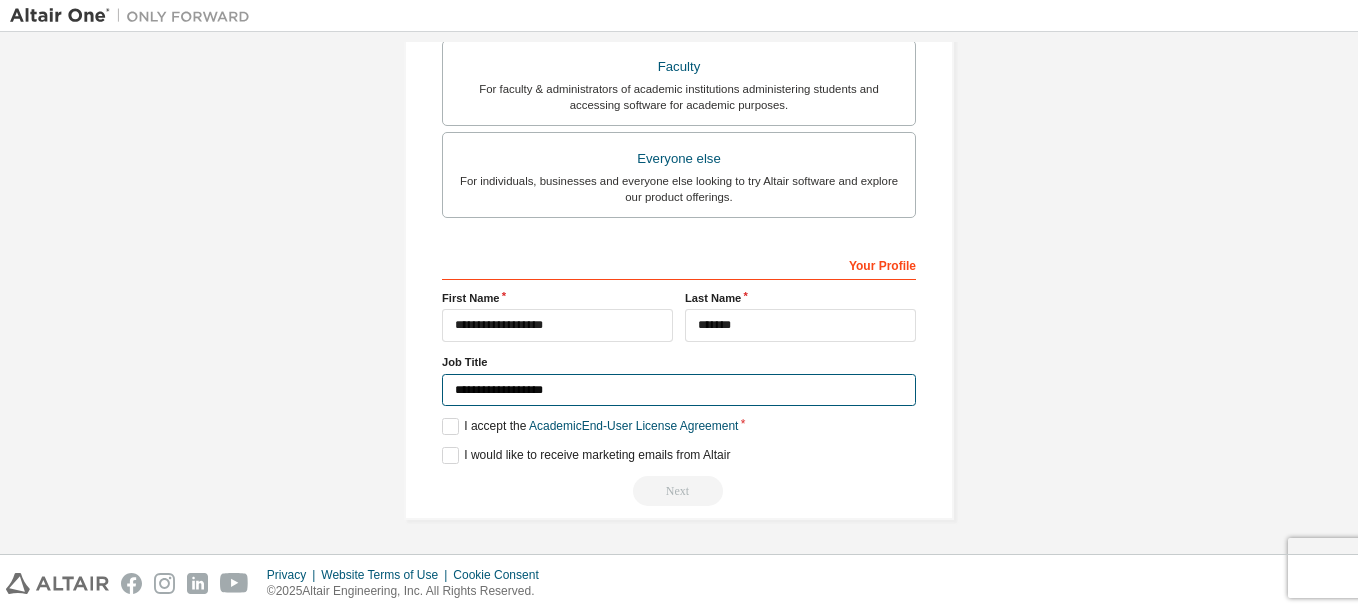 click on "**********" at bounding box center (679, 390) 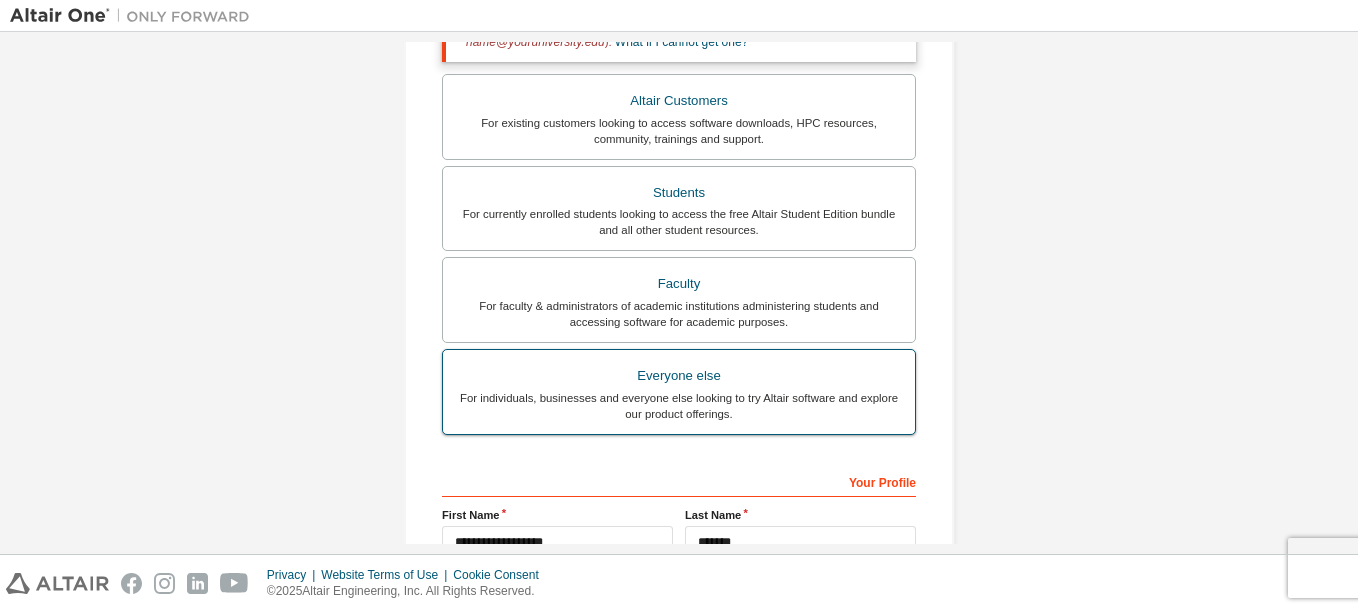scroll, scrollTop: 406, scrollLeft: 0, axis: vertical 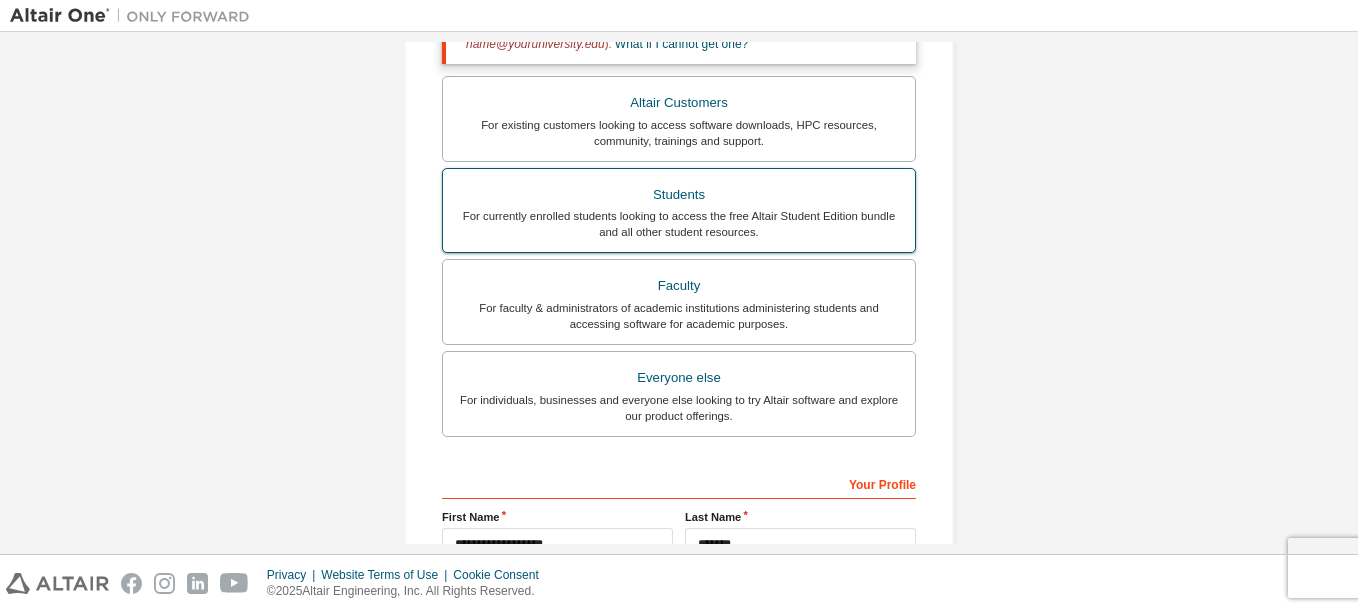 click on "Students" at bounding box center (679, 195) 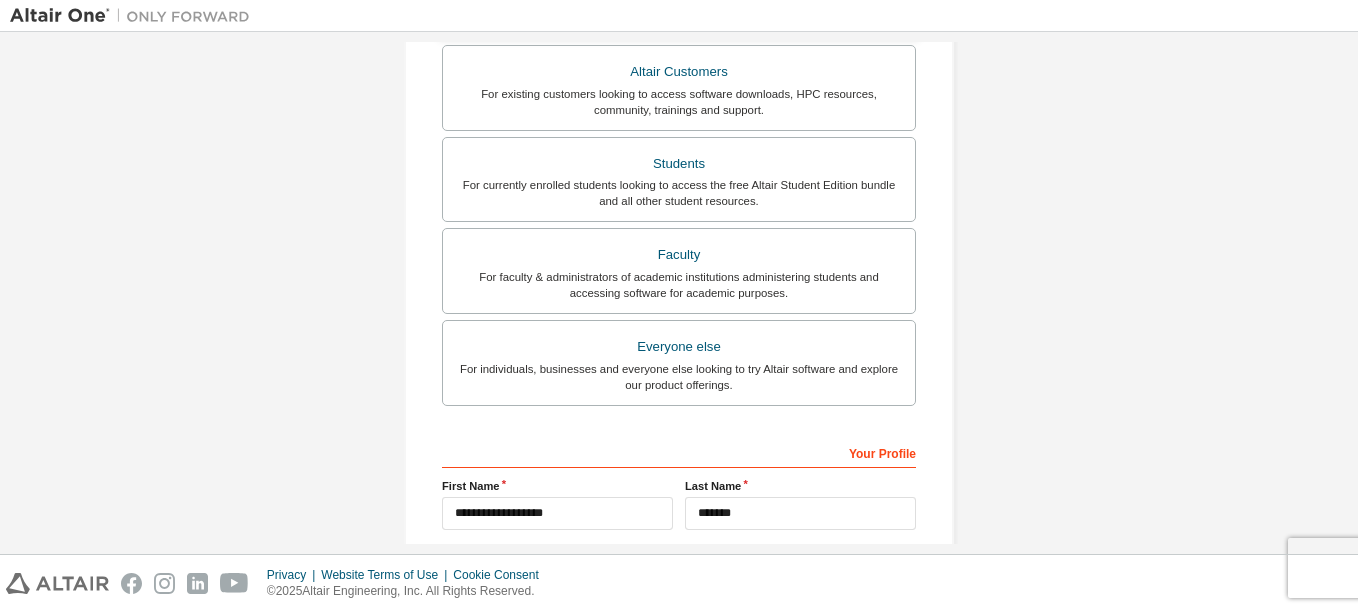 scroll, scrollTop: 438, scrollLeft: 0, axis: vertical 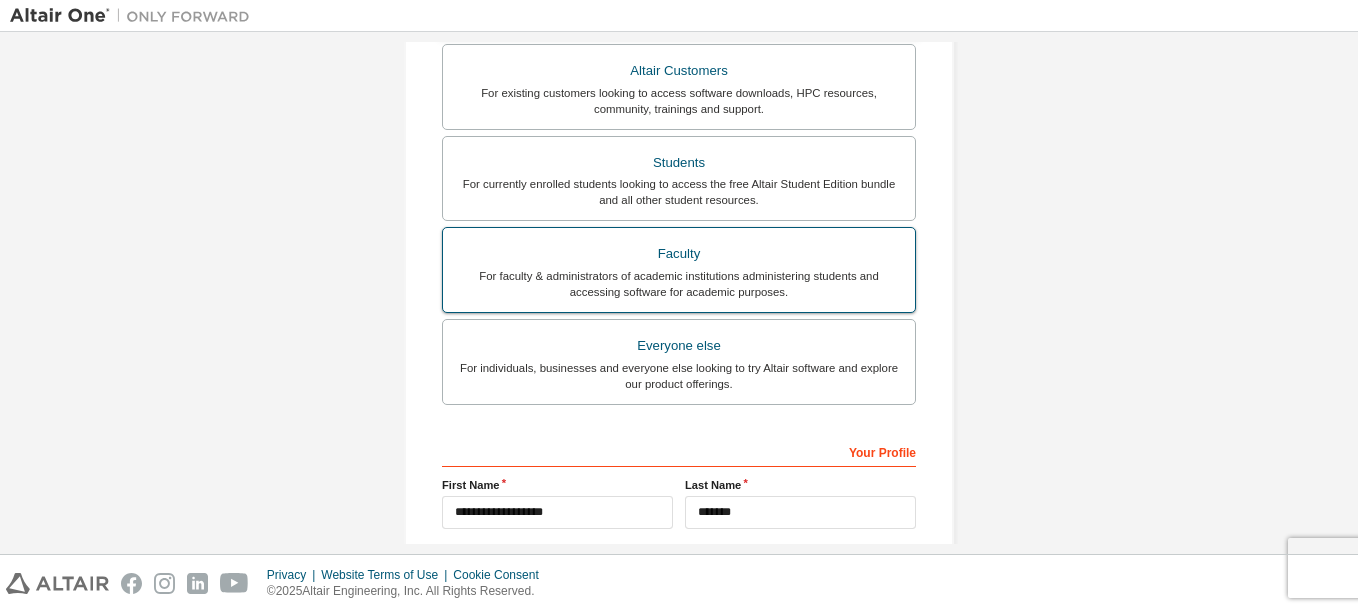 click on "For faculty & administrators of academic institutions administering students and accessing software for academic purposes." at bounding box center [679, 284] 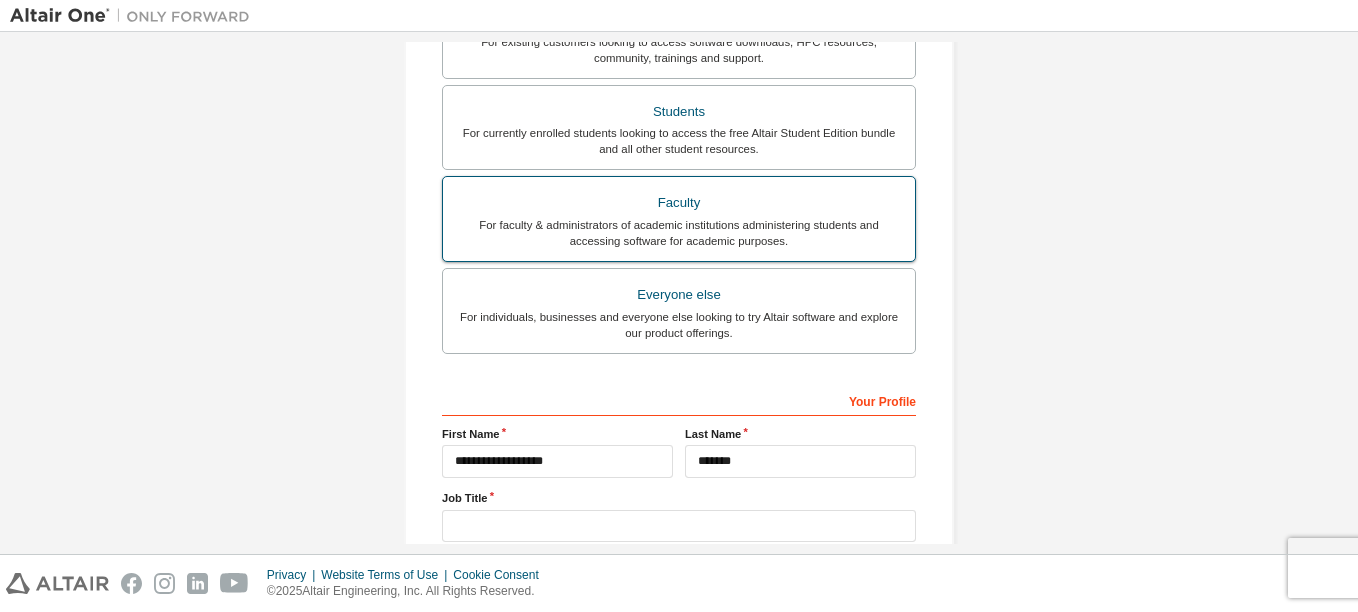 scroll, scrollTop: 626, scrollLeft: 0, axis: vertical 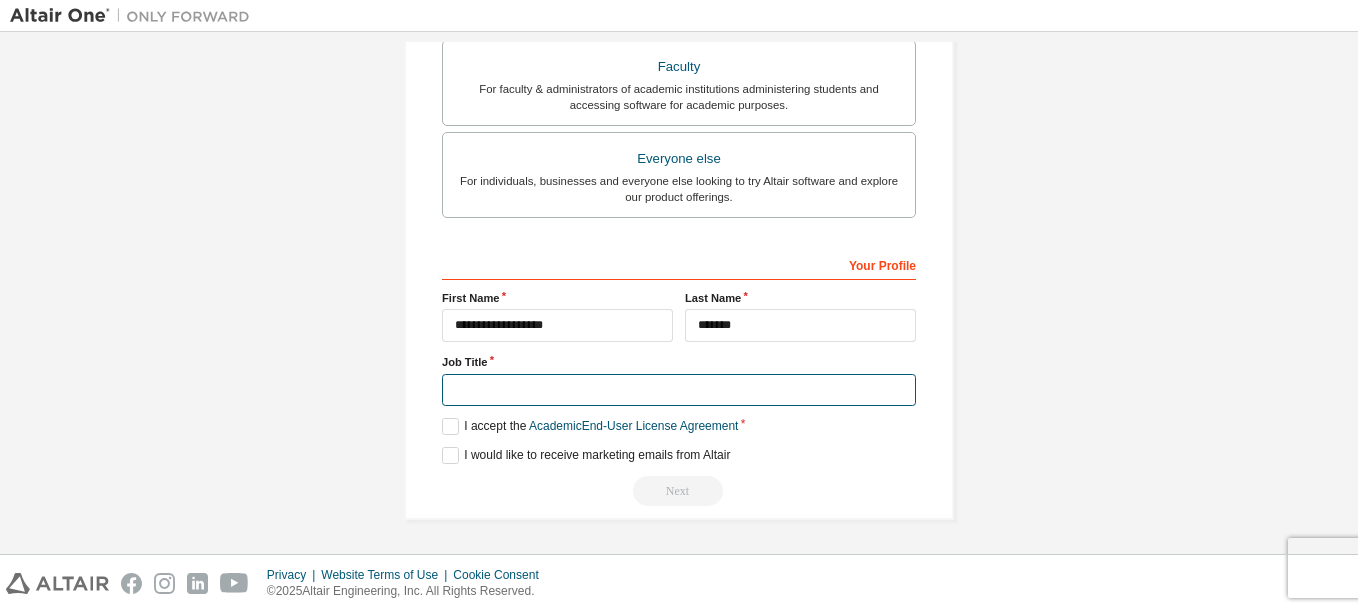 click at bounding box center (679, 390) 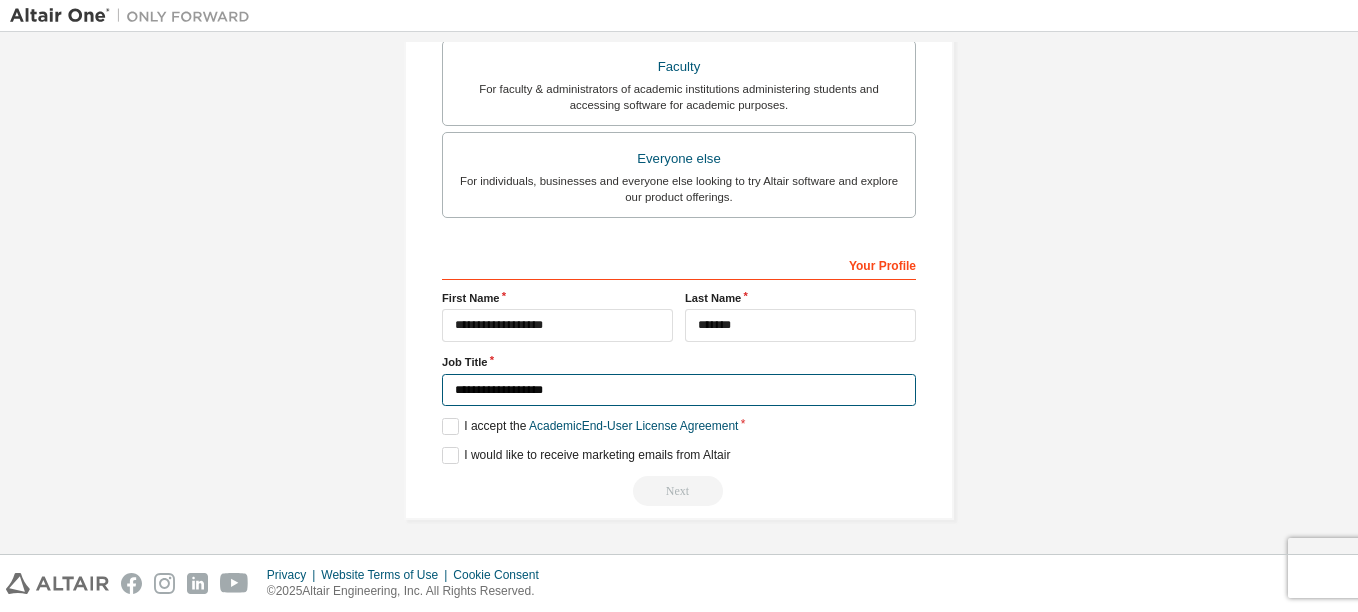type on "**********" 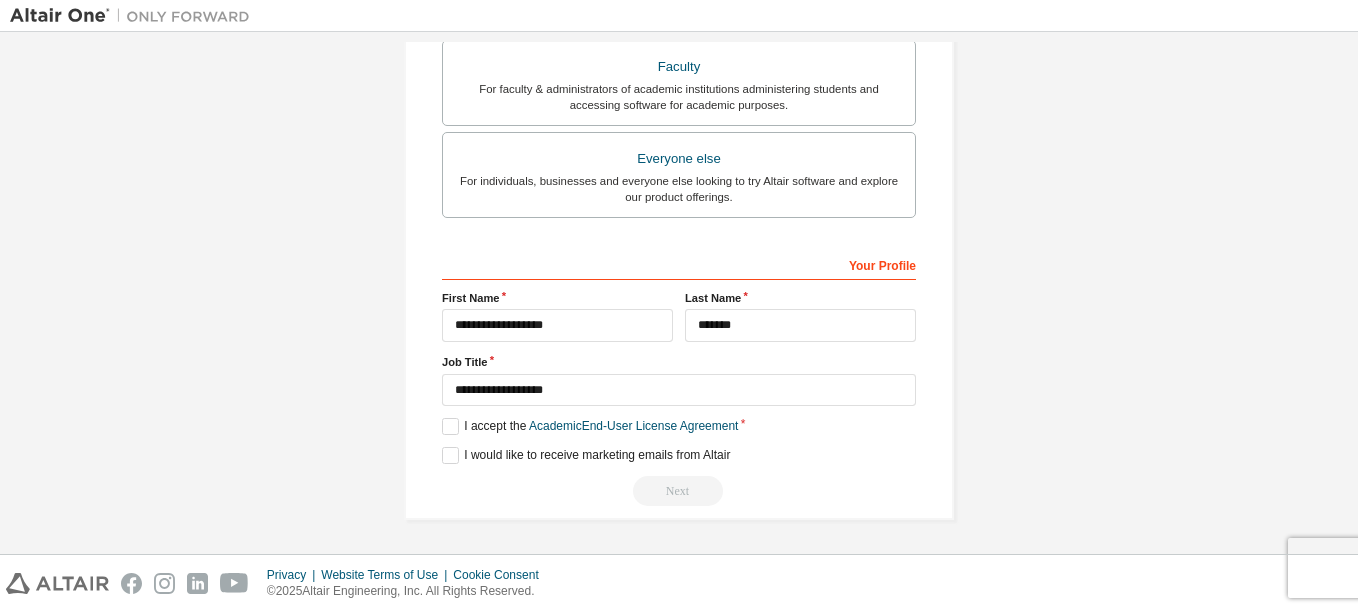 click on "**********" at bounding box center [679, -20] 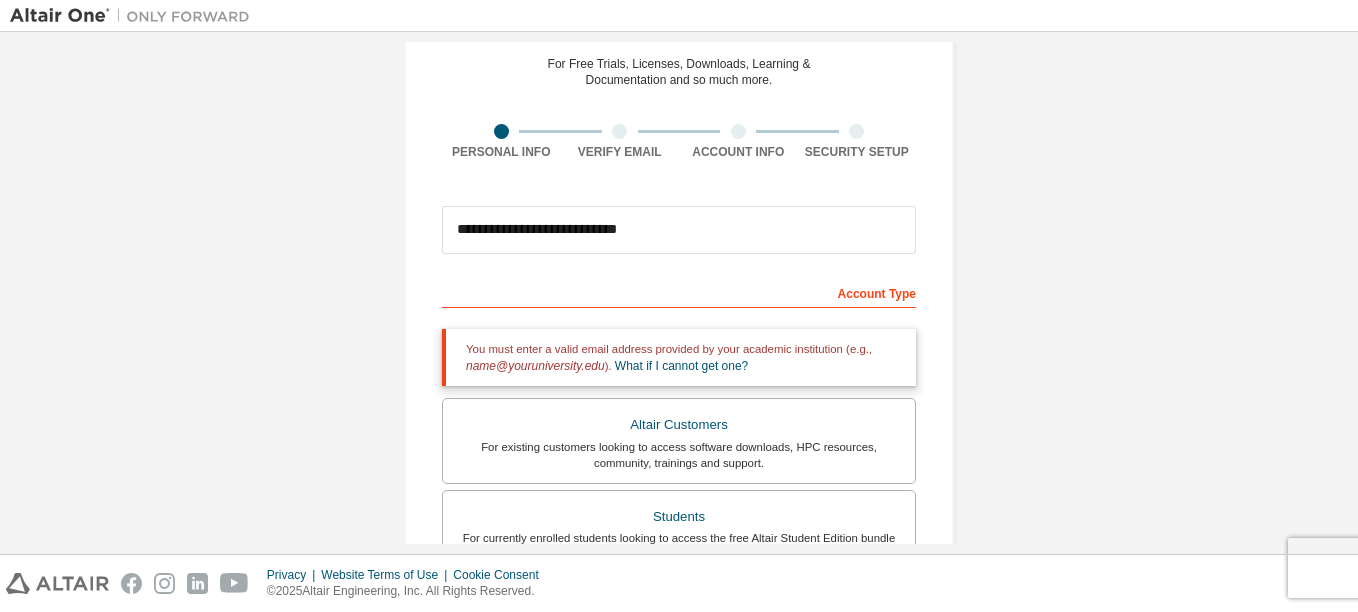 scroll, scrollTop: 83, scrollLeft: 0, axis: vertical 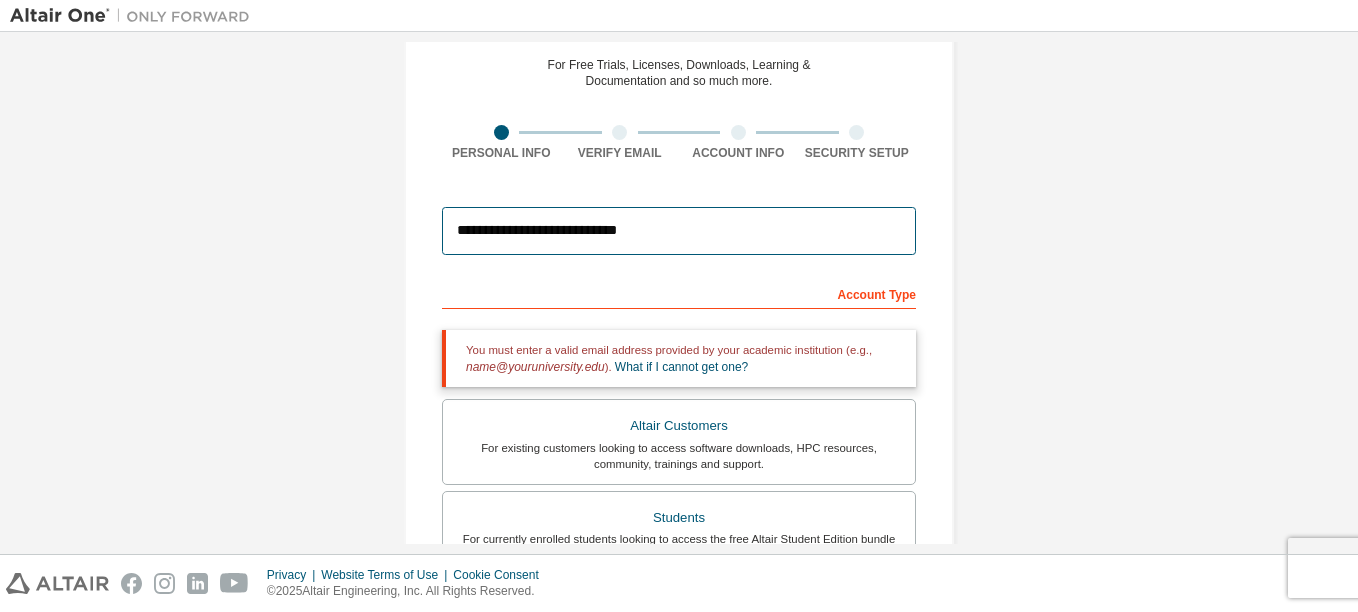 click on "**********" at bounding box center [679, 231] 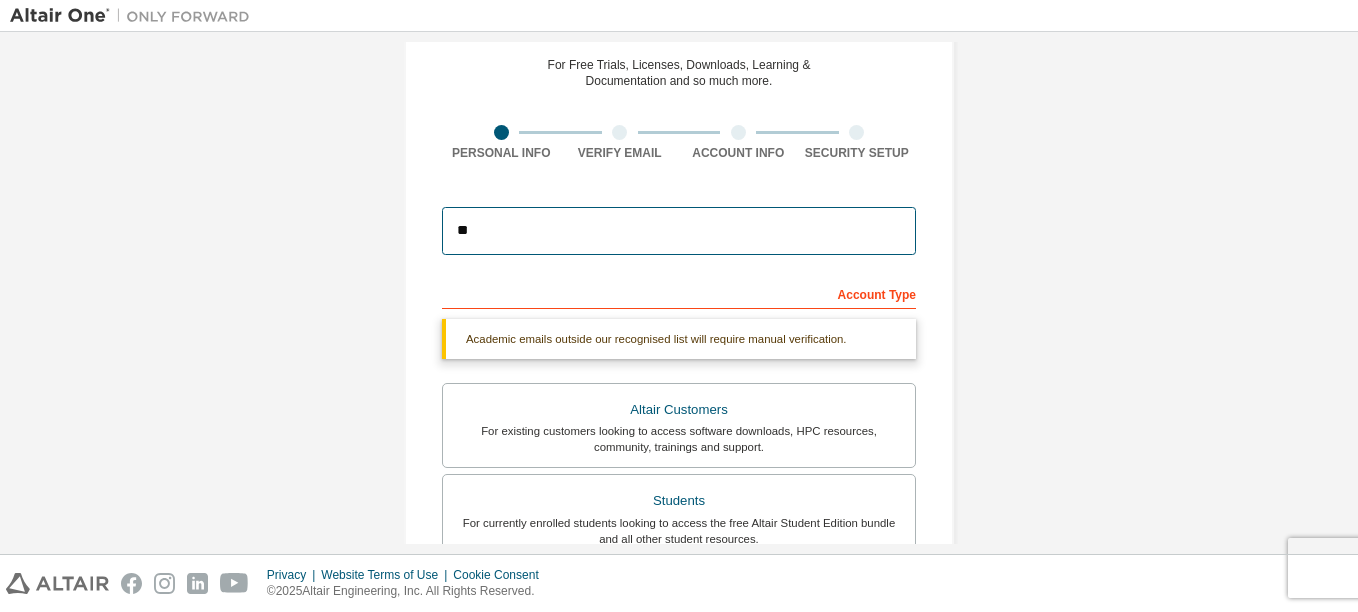 type on "*" 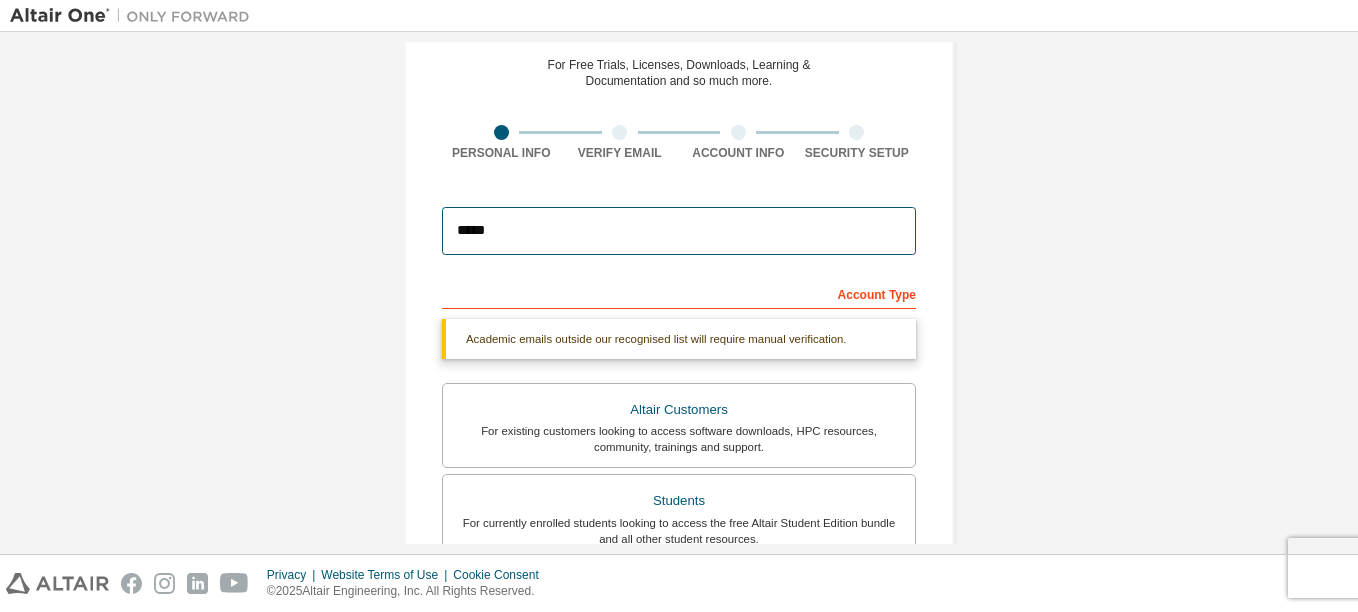 type on "**********" 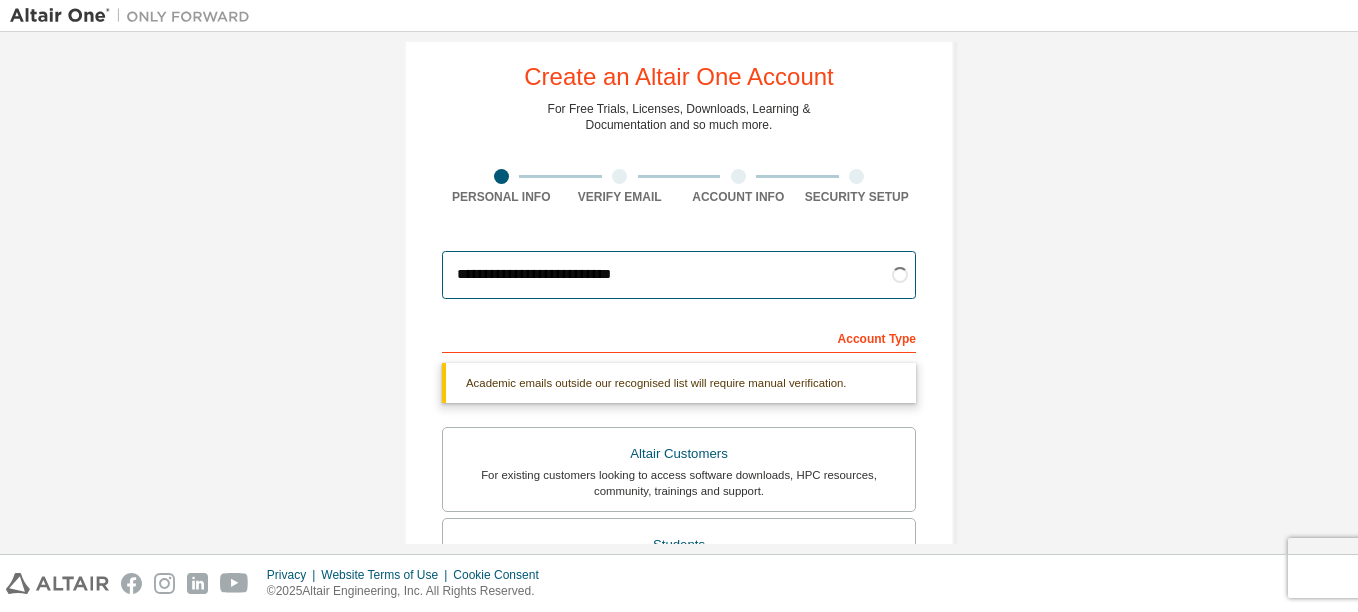 scroll, scrollTop: 0, scrollLeft: 0, axis: both 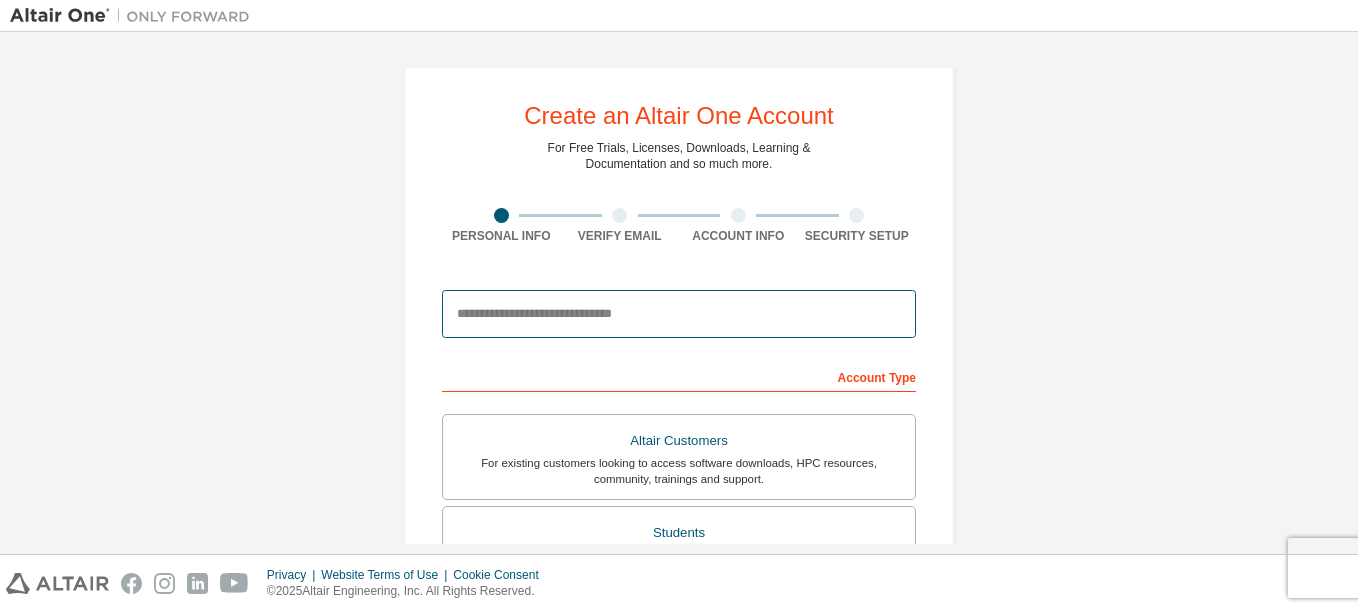 click at bounding box center [679, 314] 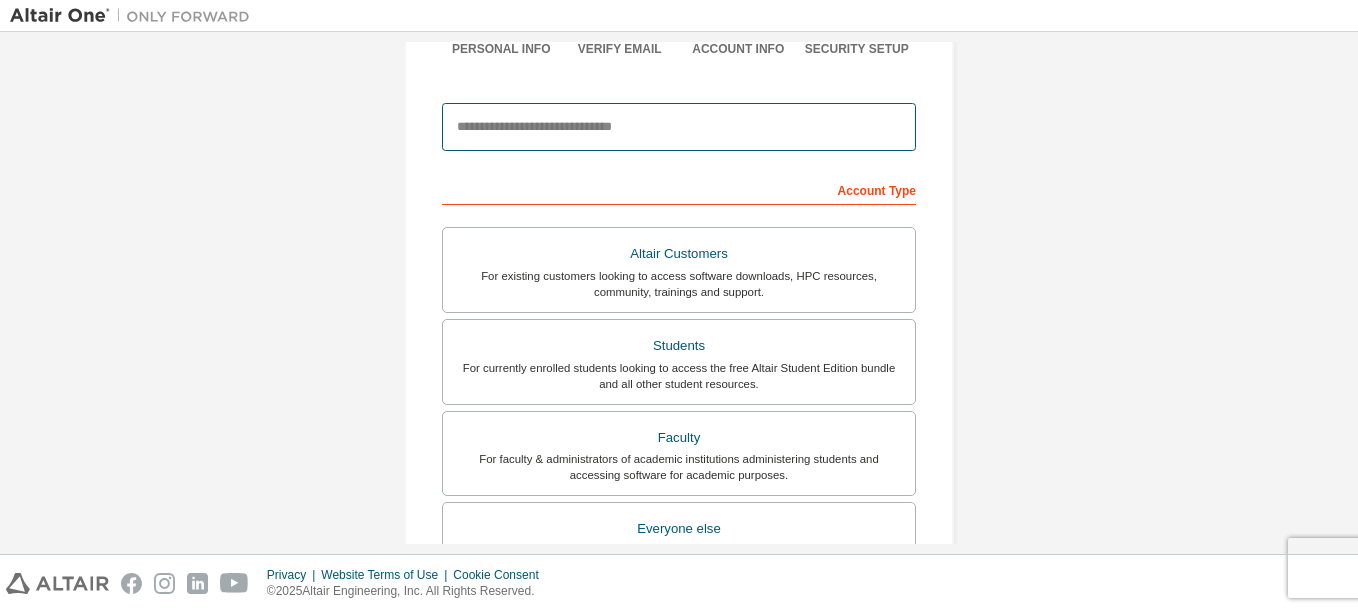 scroll, scrollTop: 557, scrollLeft: 0, axis: vertical 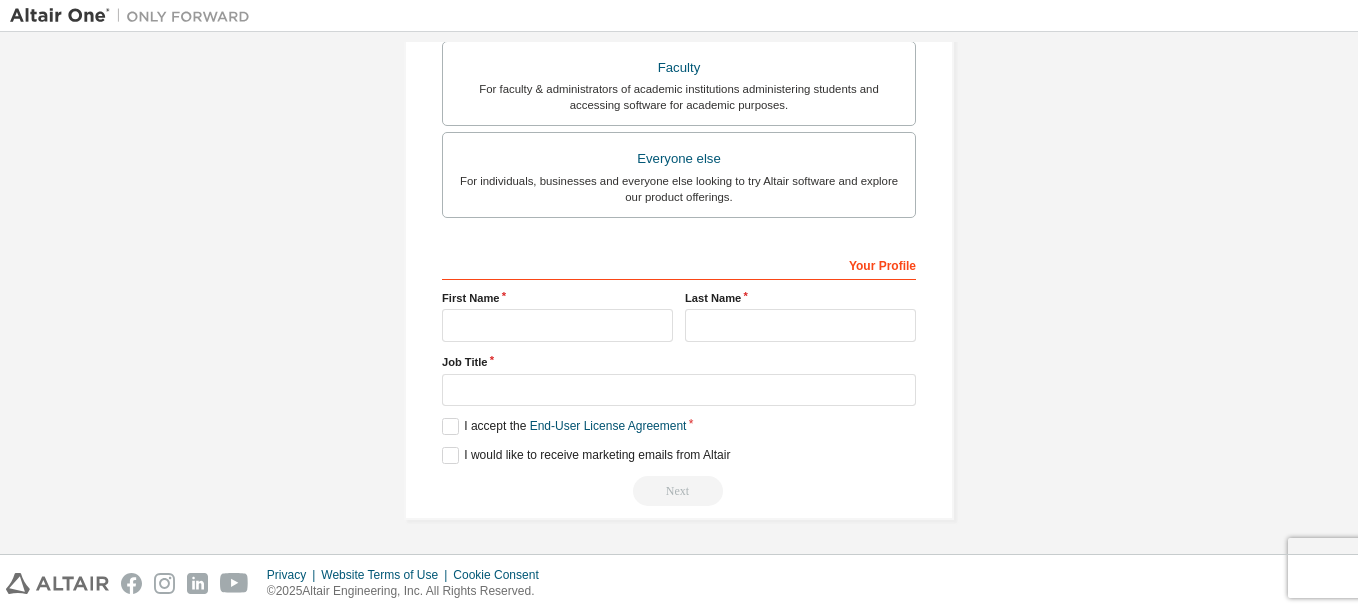 type on "**********" 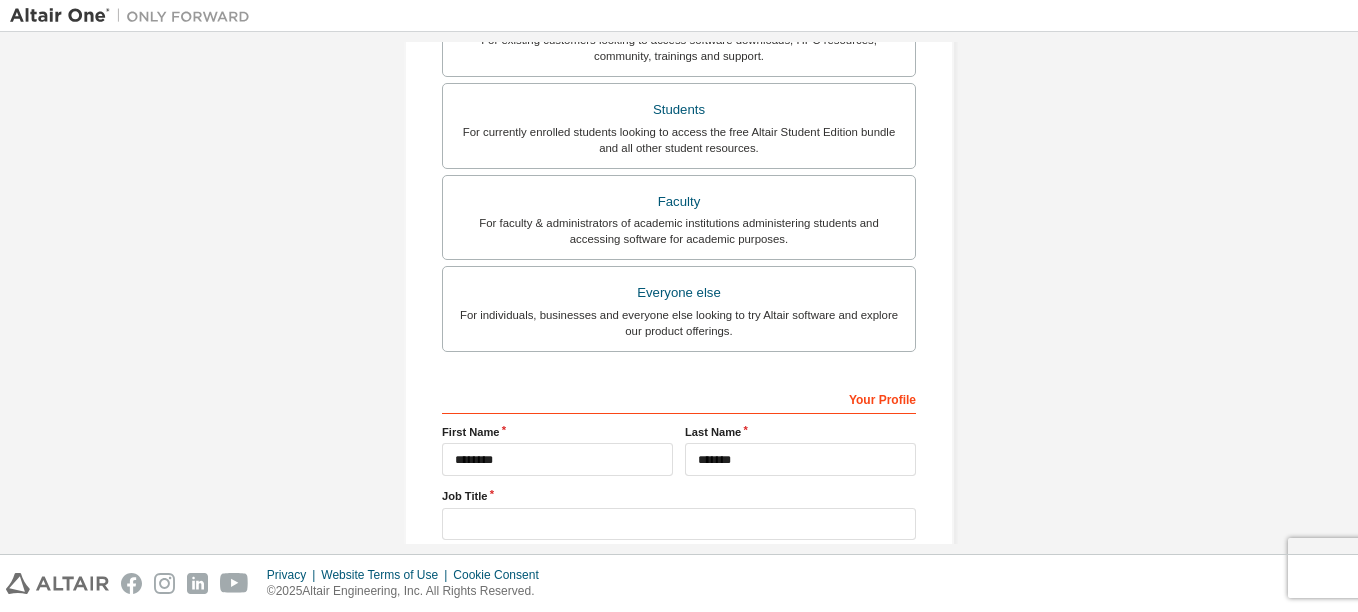 scroll, scrollTop: 433, scrollLeft: 0, axis: vertical 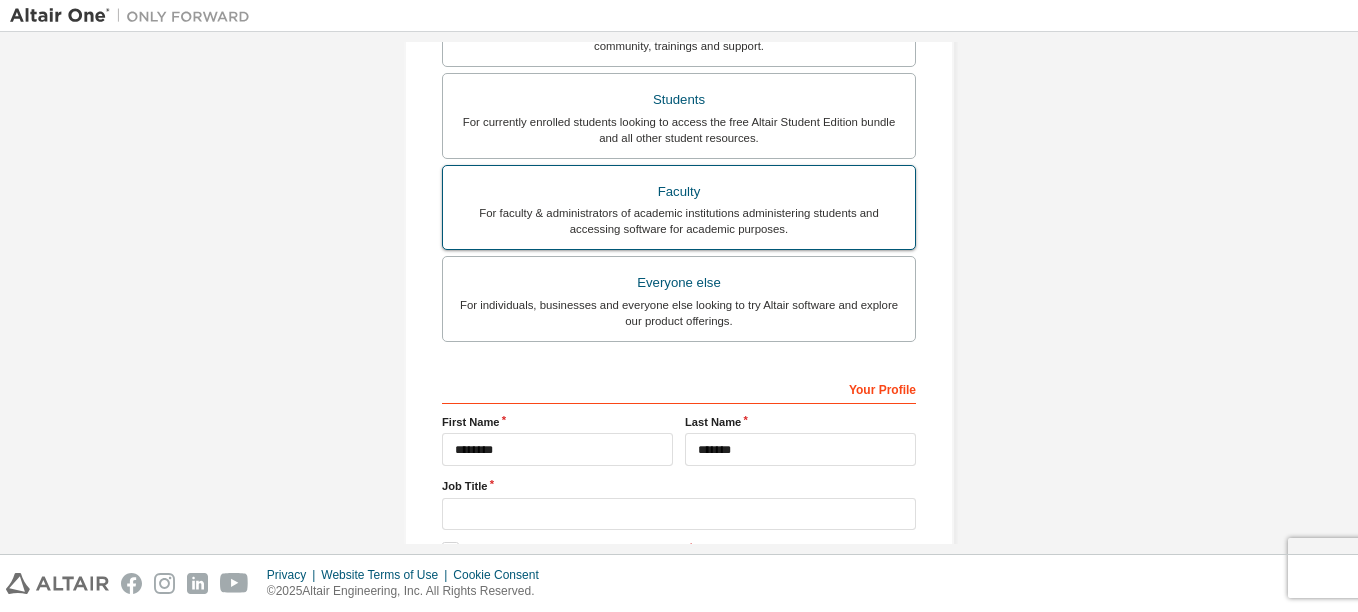 click on "For faculty & administrators of academic institutions administering students and accessing software for academic purposes." at bounding box center [679, 221] 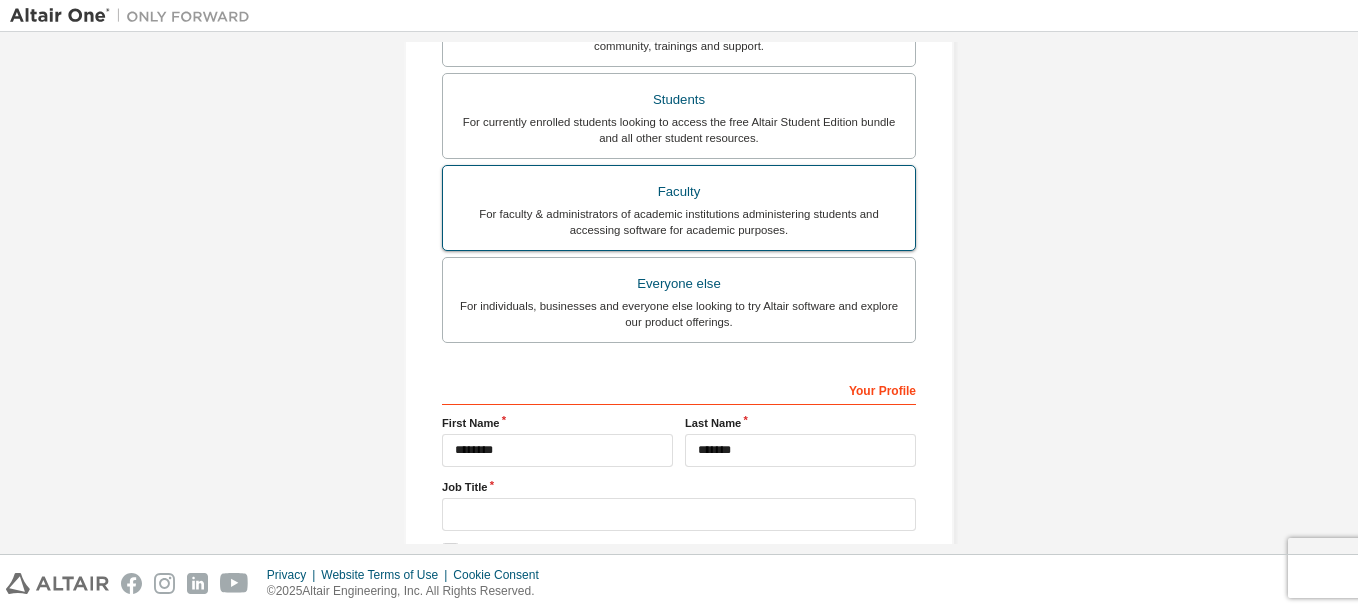 scroll, scrollTop: 609, scrollLeft: 0, axis: vertical 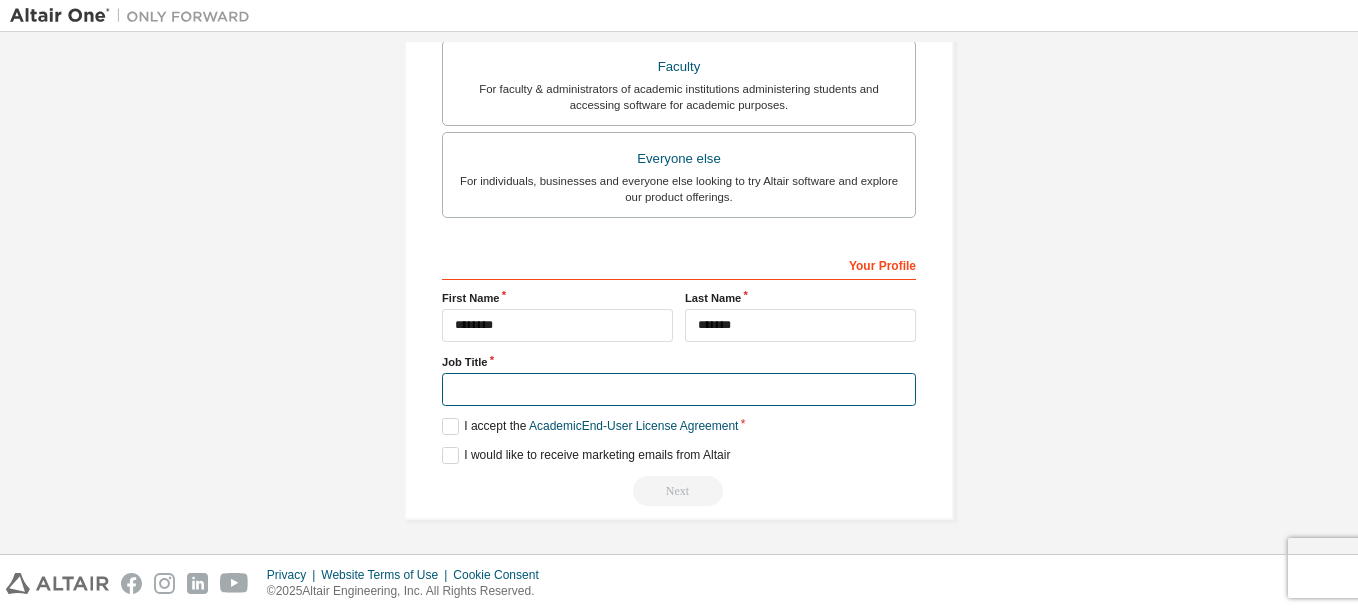 click at bounding box center (679, 389) 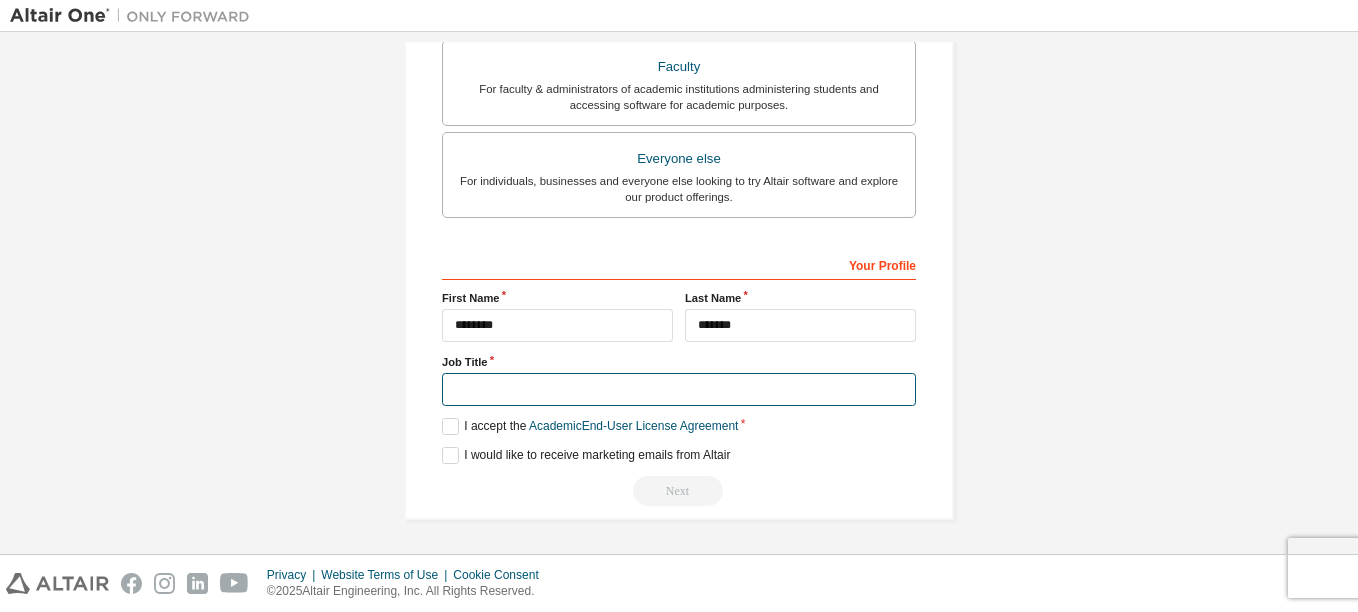 type on "**********" 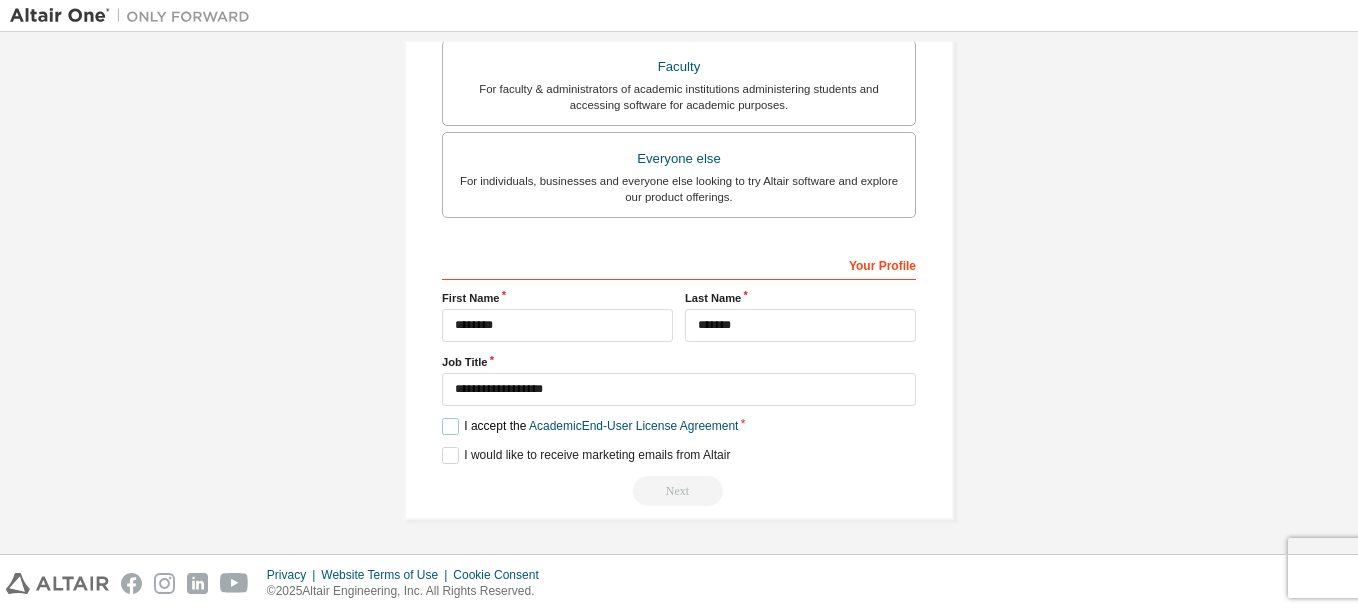 click on "I accept the   Academic   End-User License Agreement" at bounding box center [590, 426] 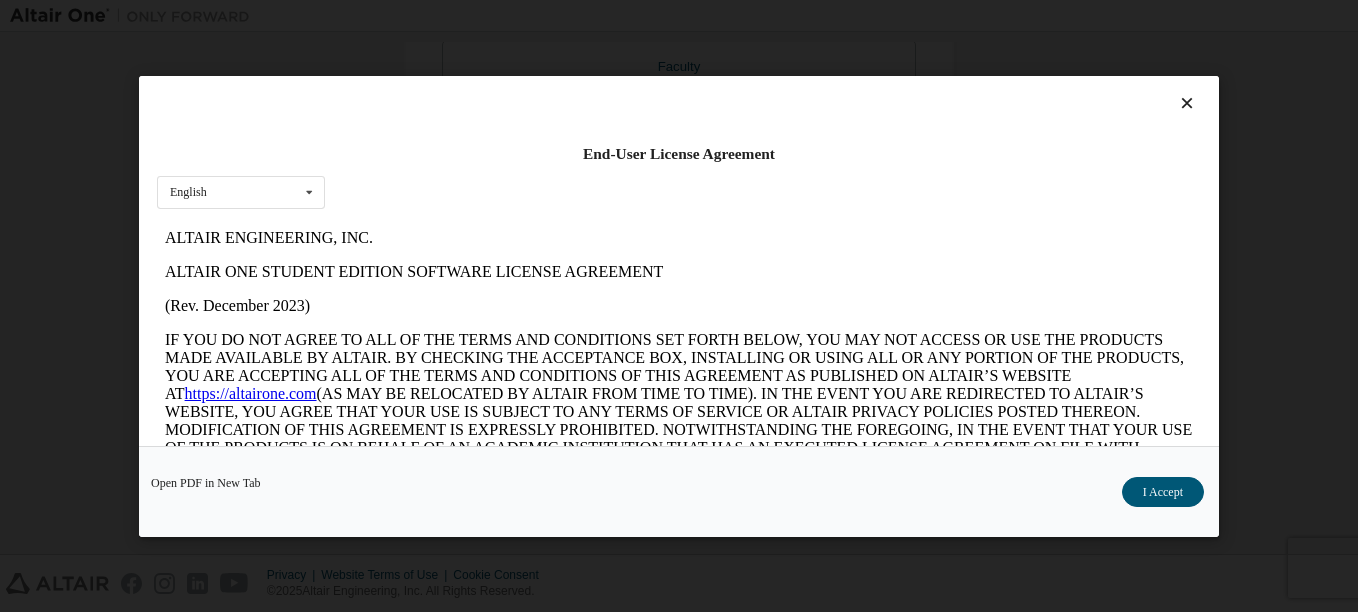 scroll, scrollTop: 0, scrollLeft: 0, axis: both 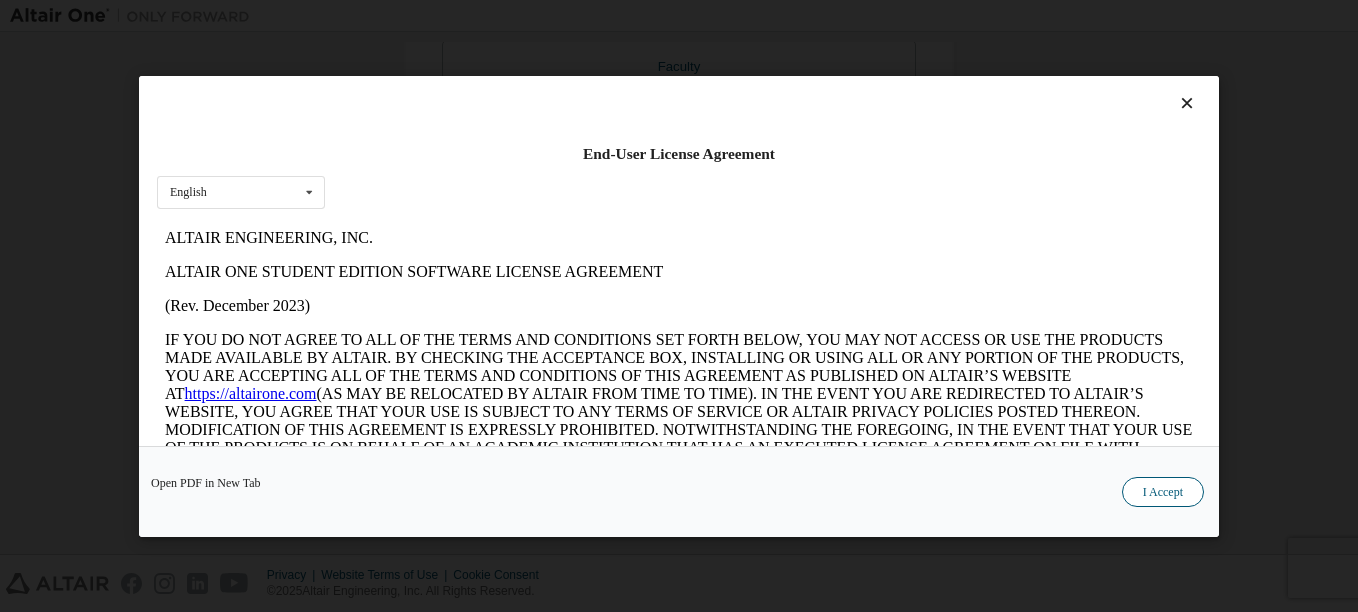 click on "I Accept" at bounding box center [1163, 491] 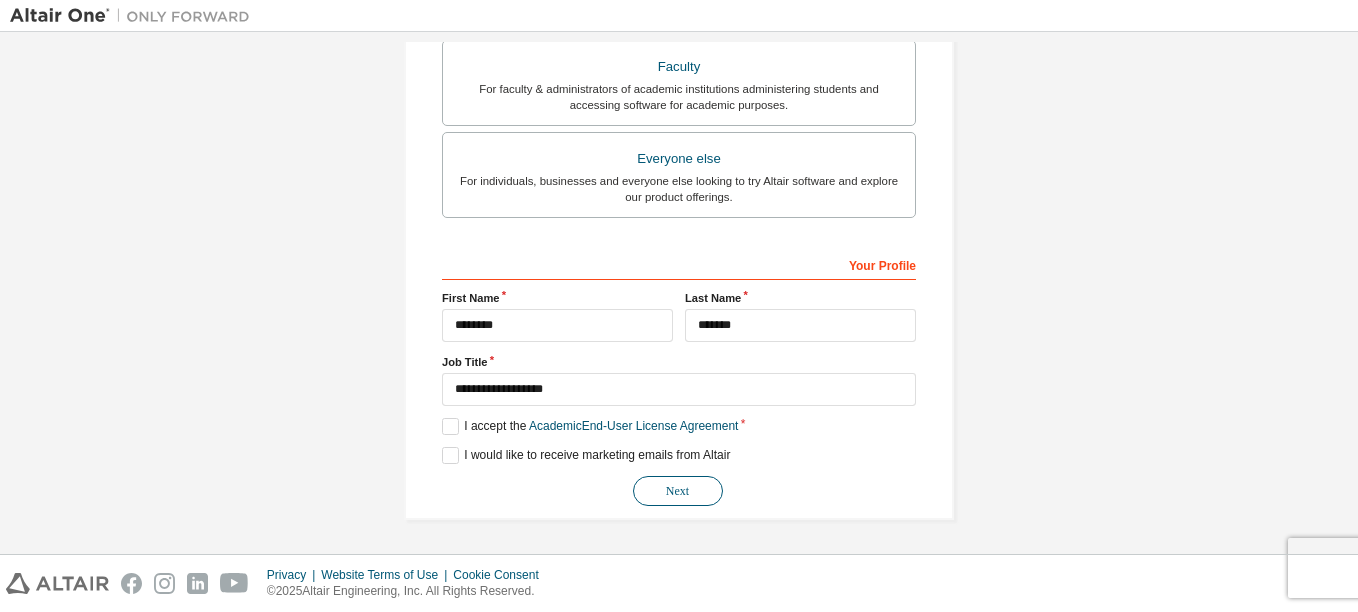 click on "Next" at bounding box center (678, 491) 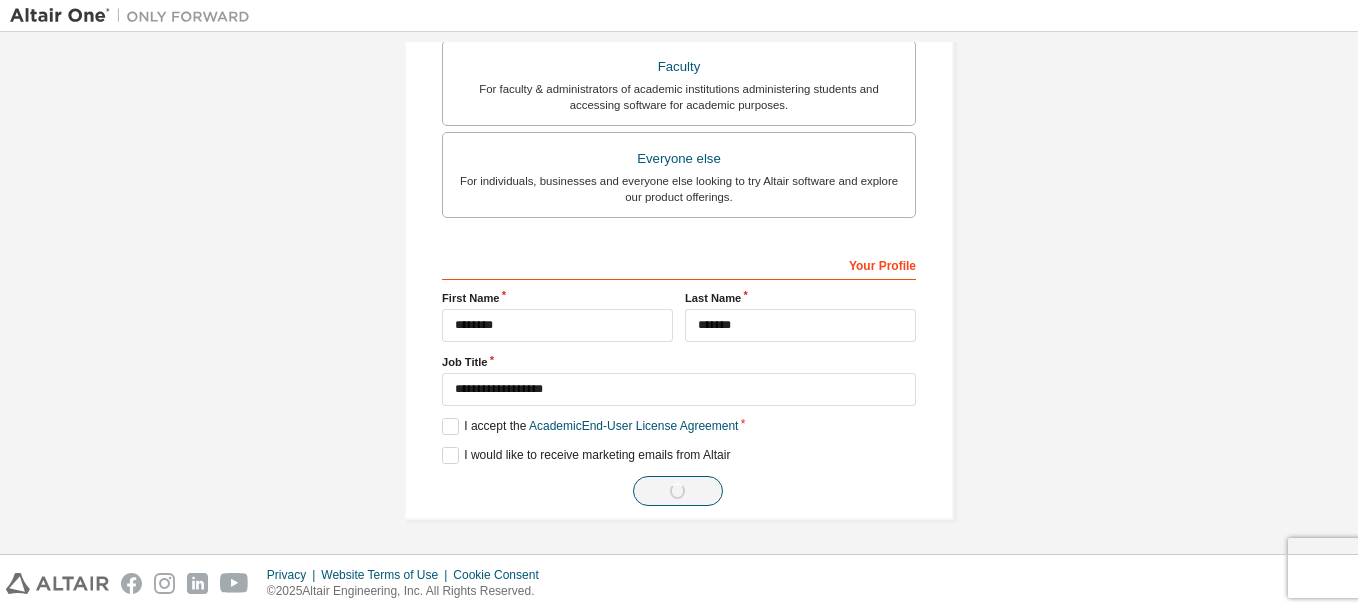 scroll, scrollTop: 0, scrollLeft: 0, axis: both 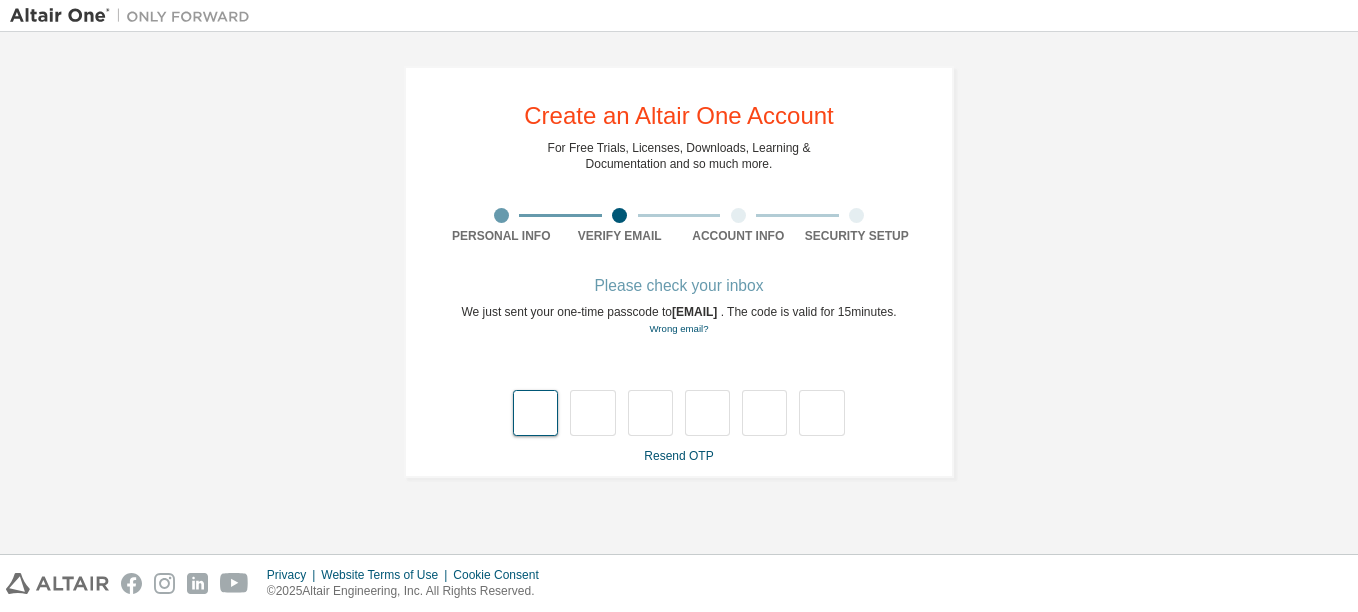 type on "*" 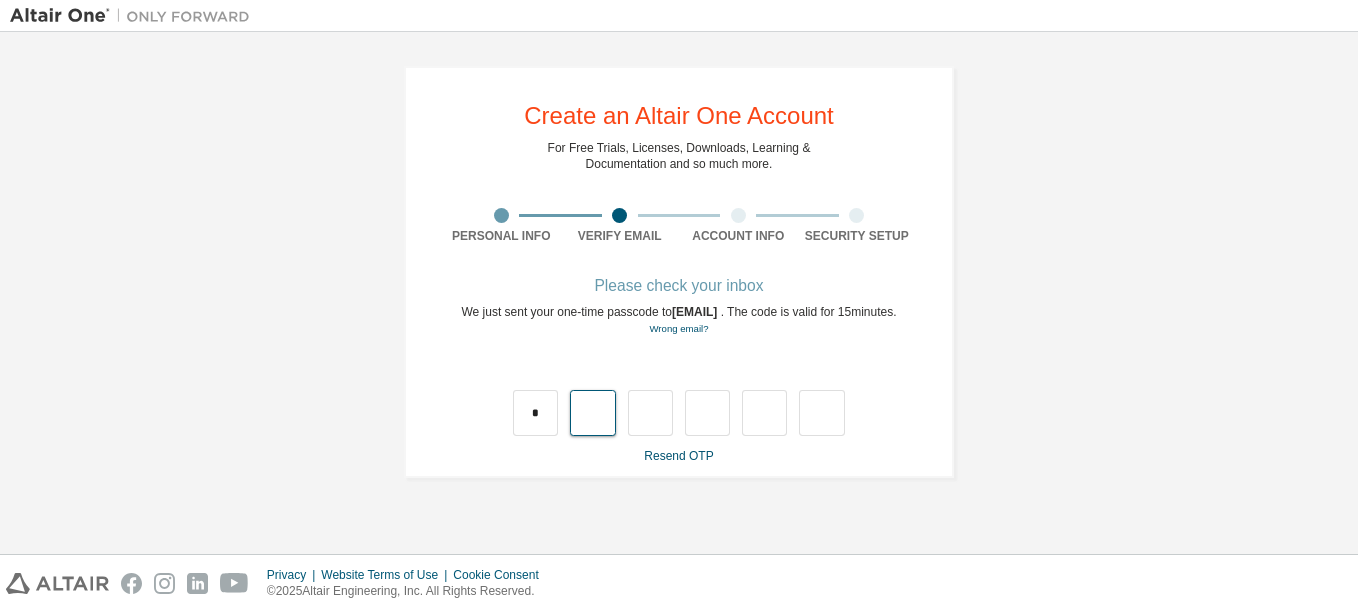 type on "*" 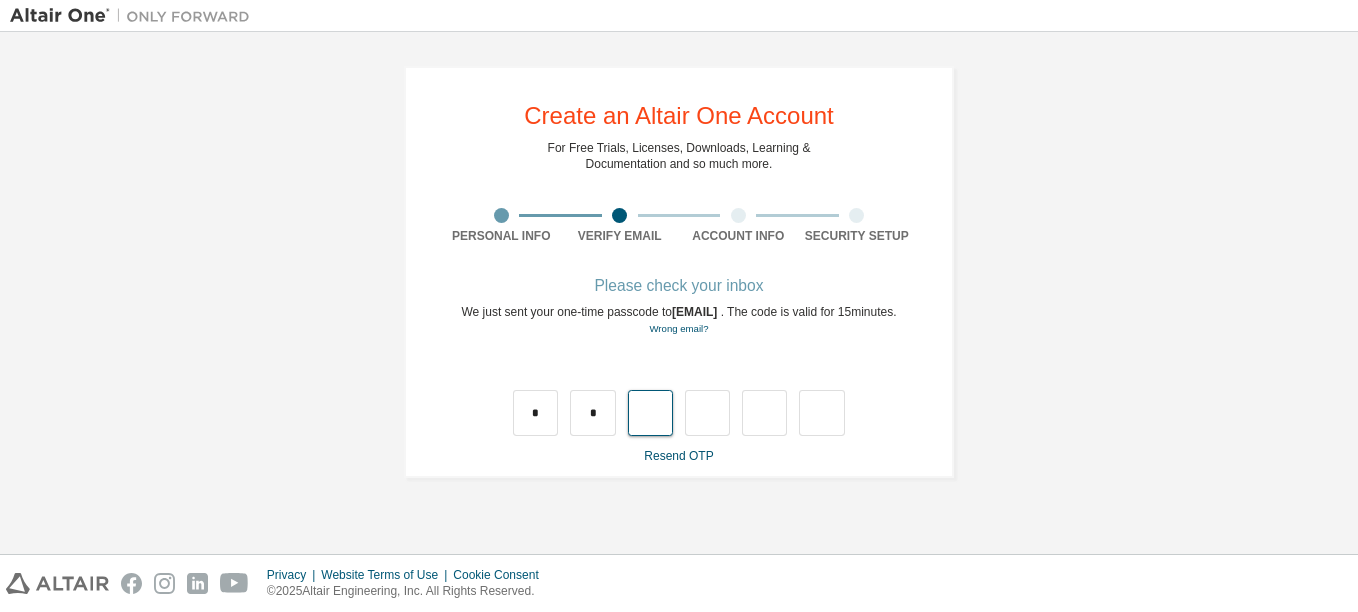 type on "*" 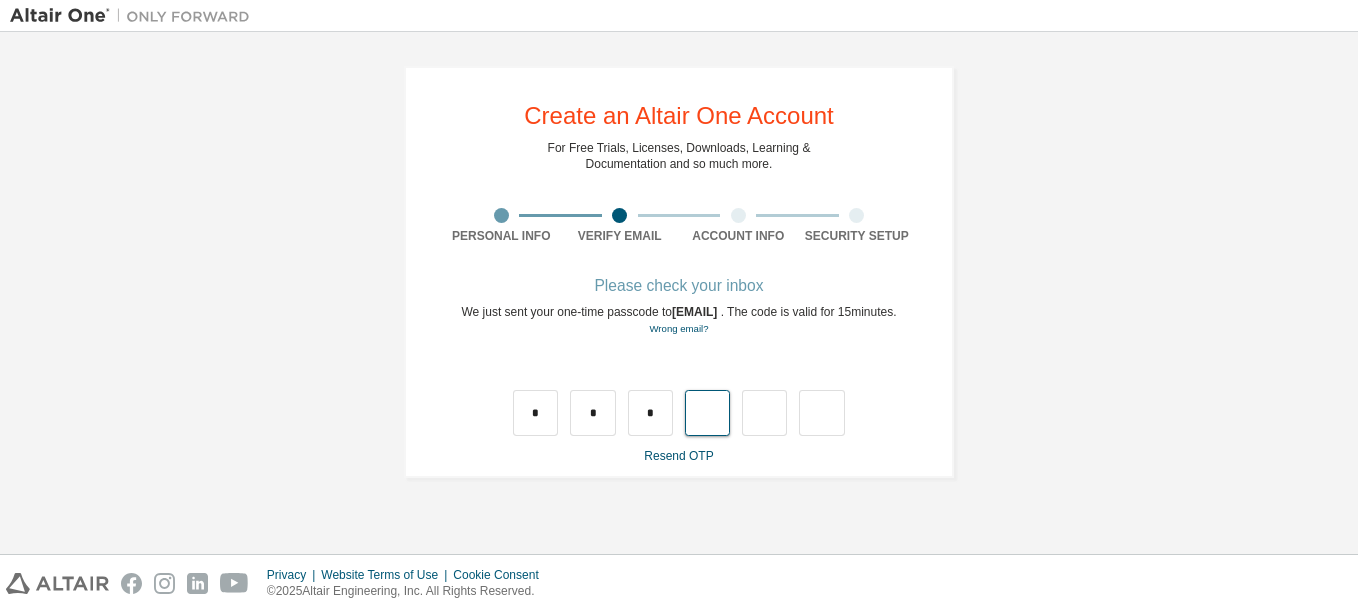 type on "*" 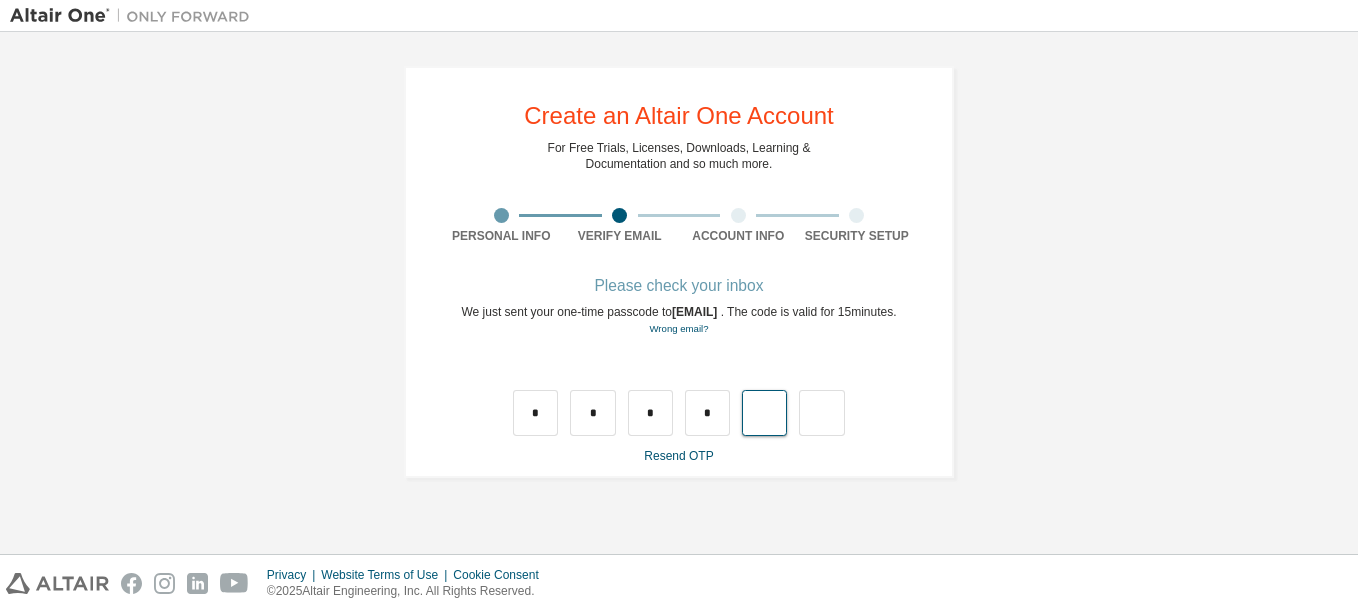 type on "*" 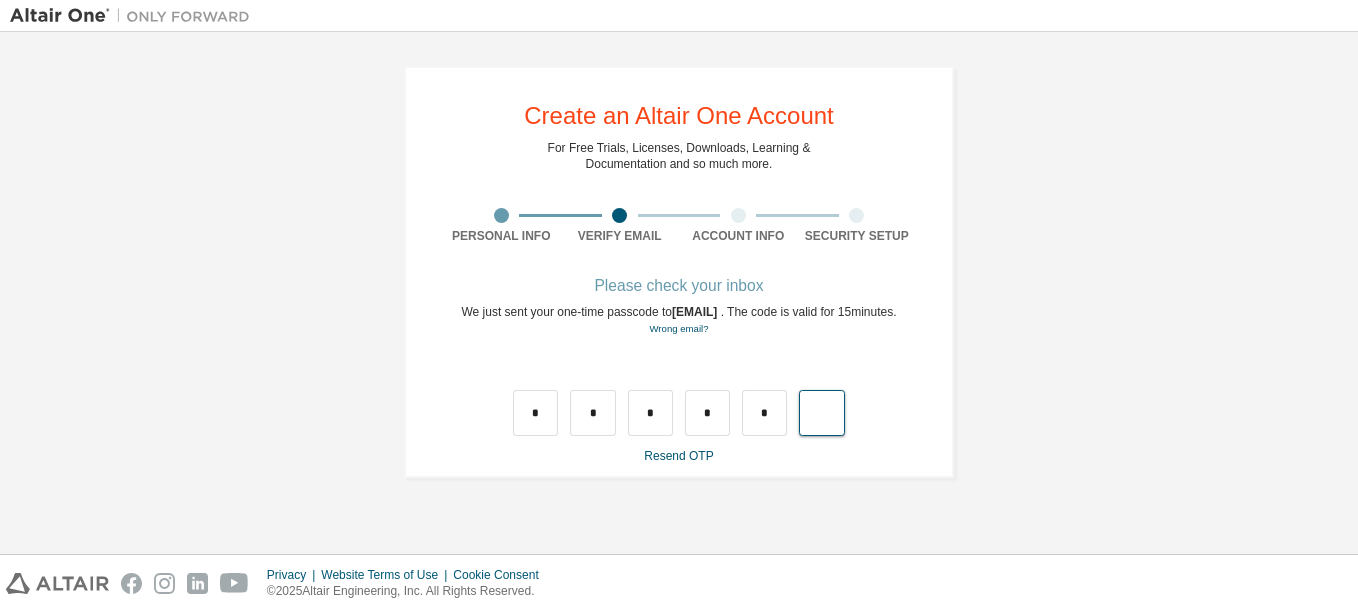 type on "*" 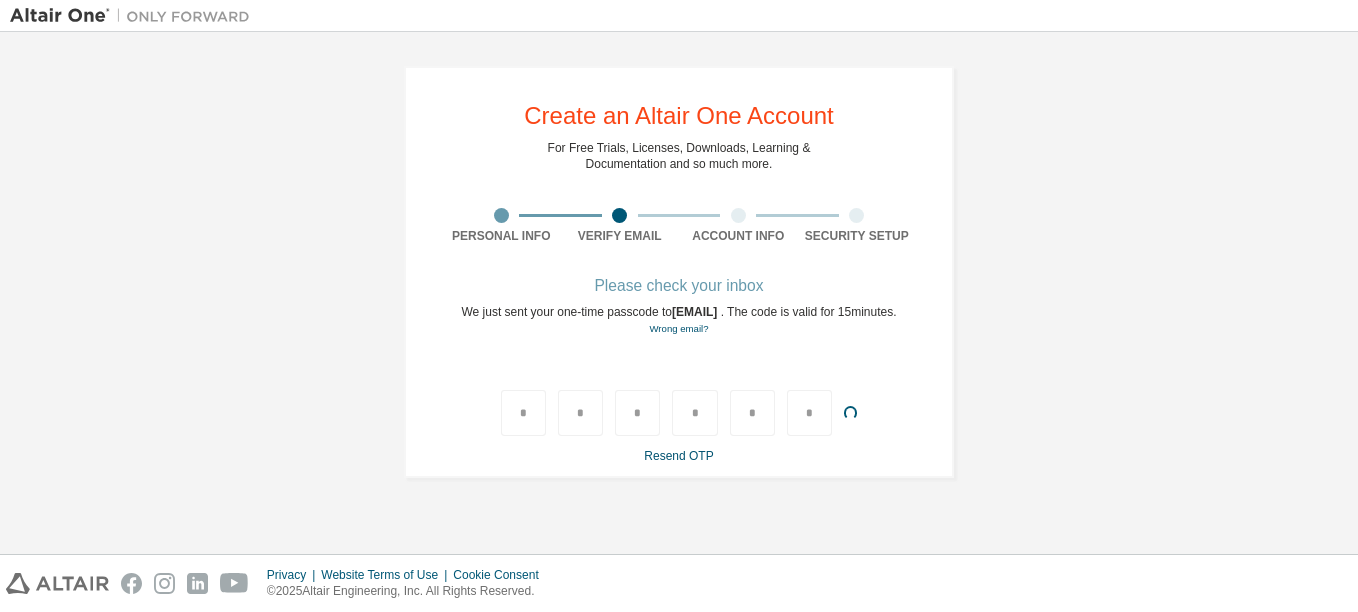 type 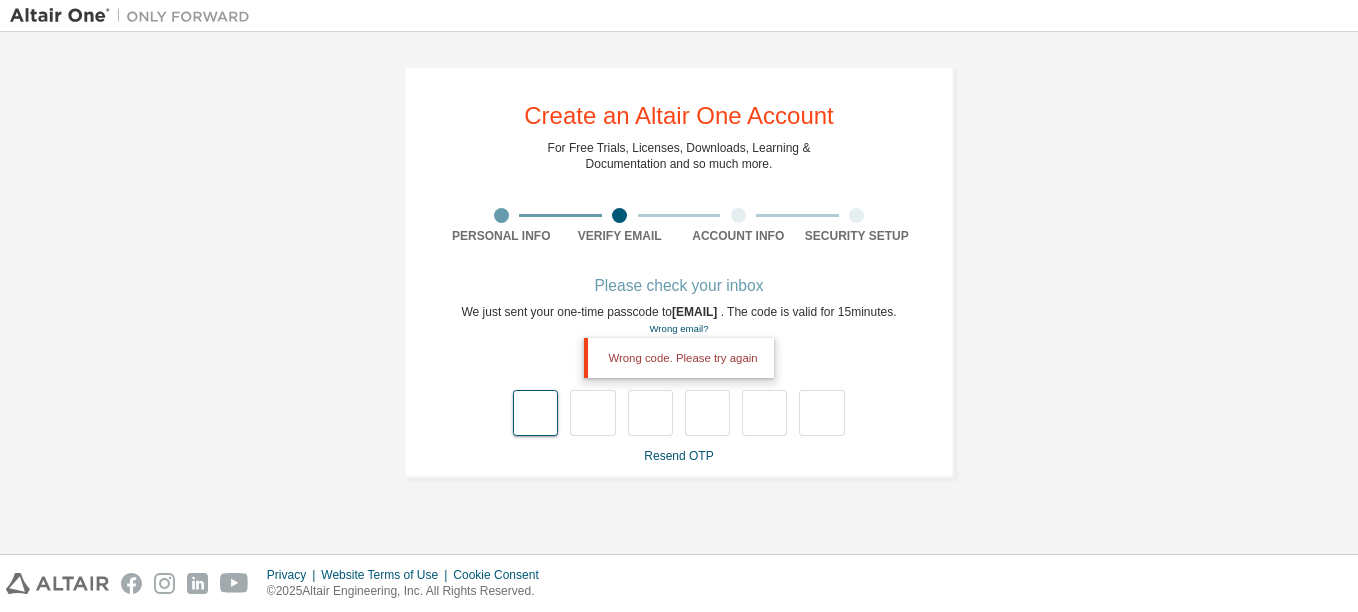 click at bounding box center [535, 413] 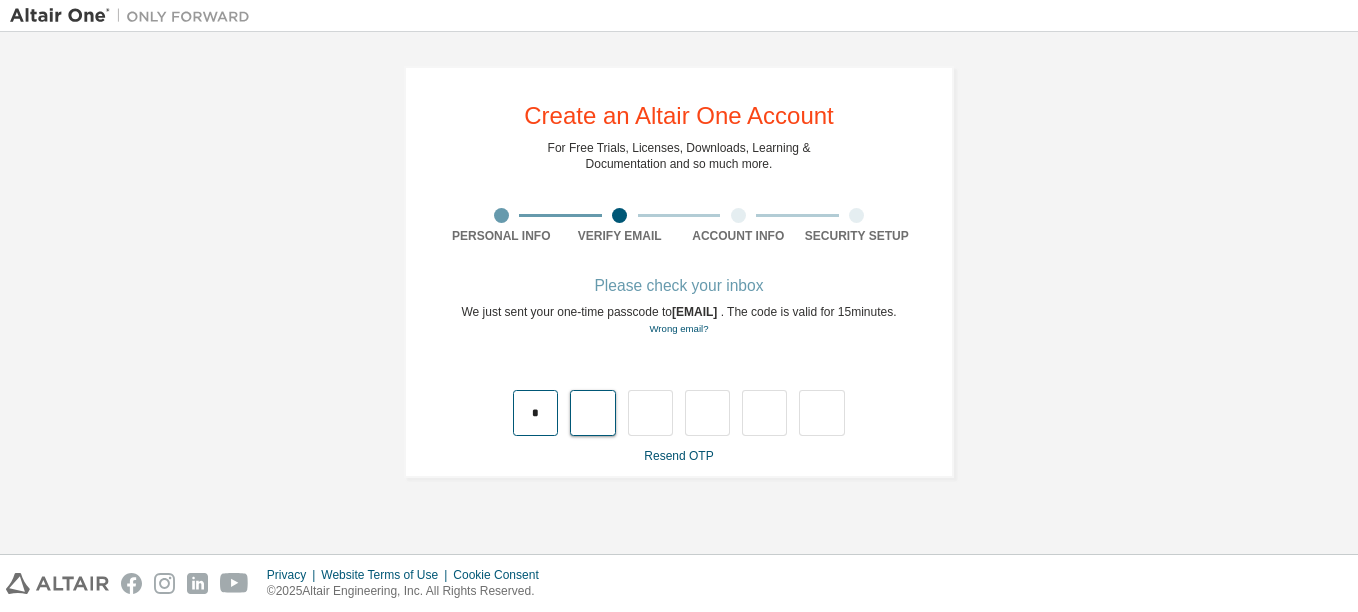type on "*" 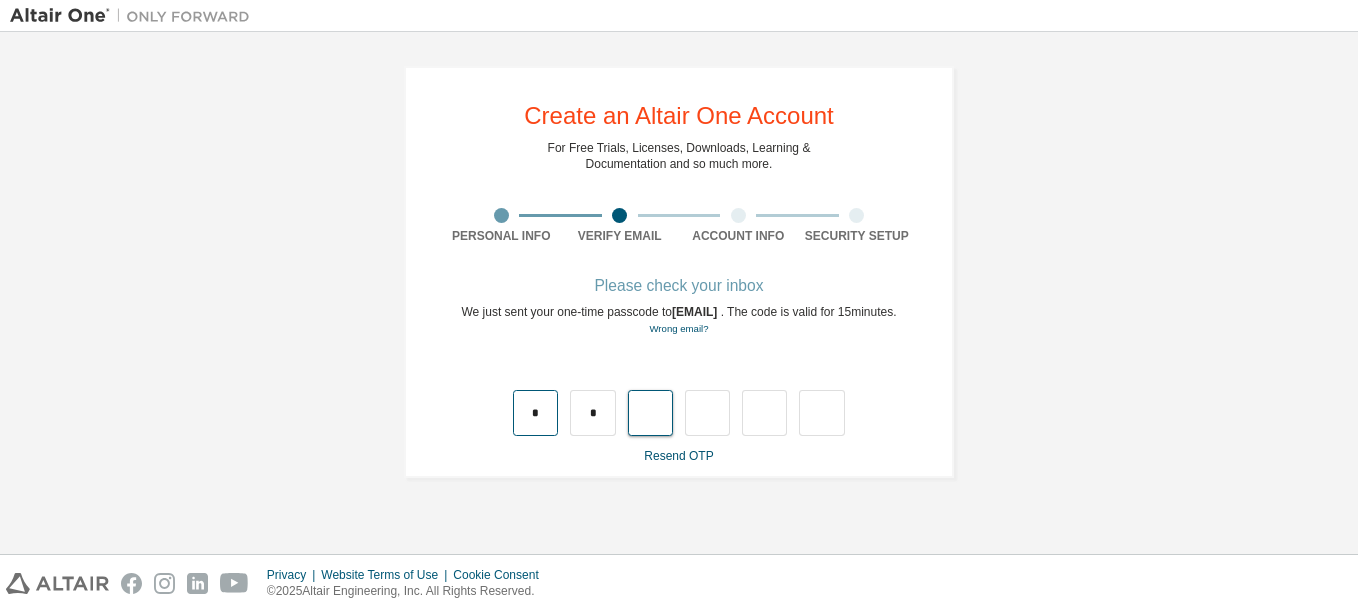 type on "*" 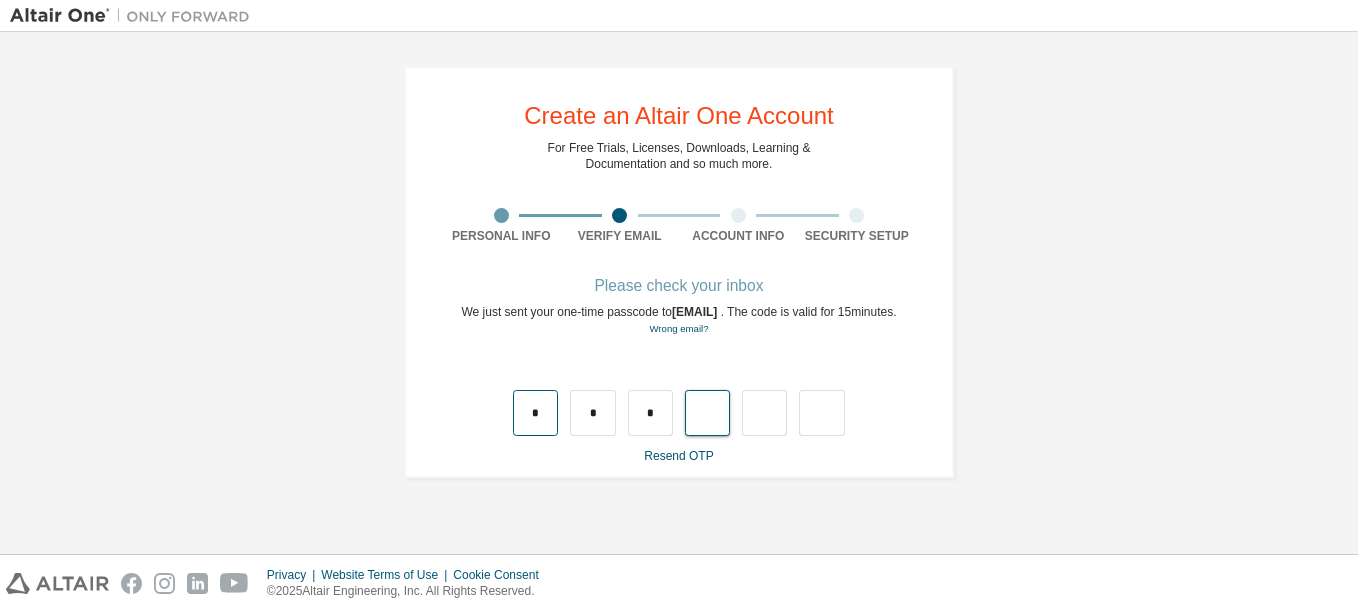 type on "*" 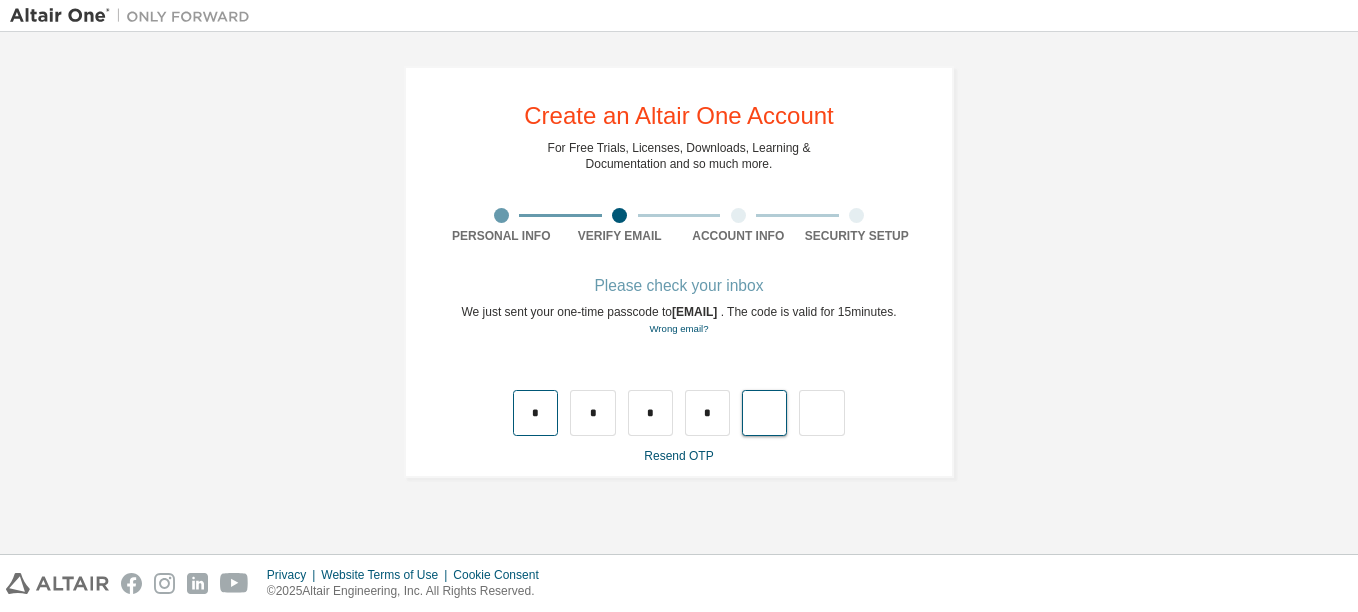 type on "*" 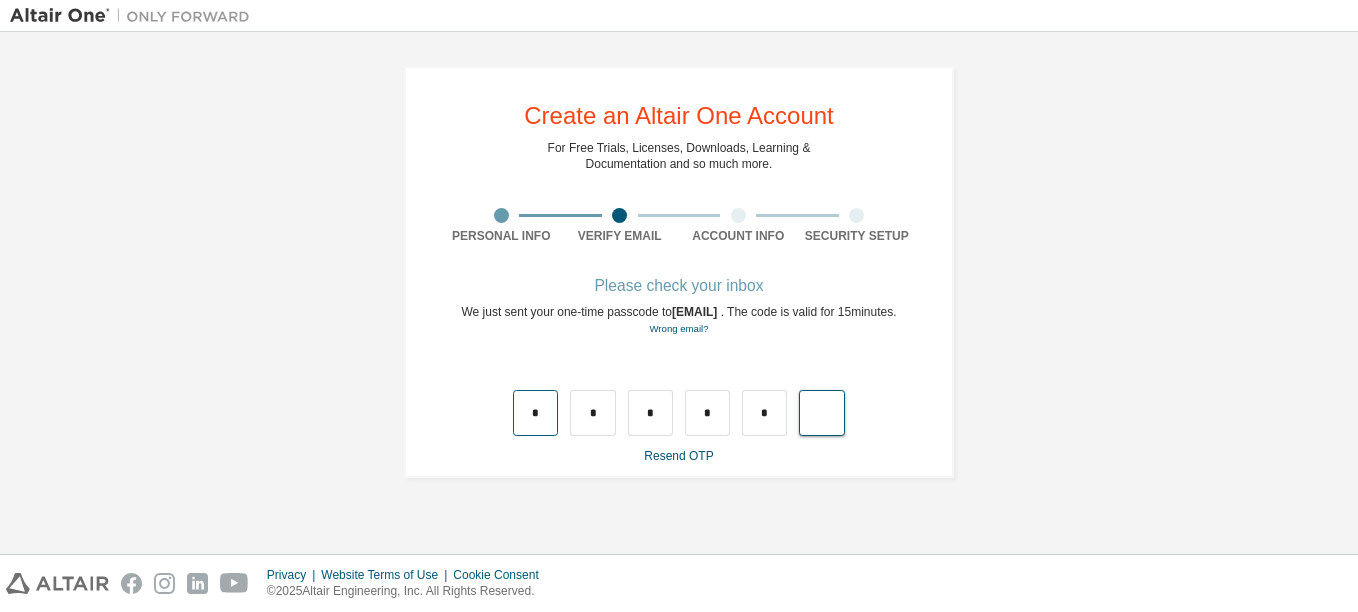 type on "*" 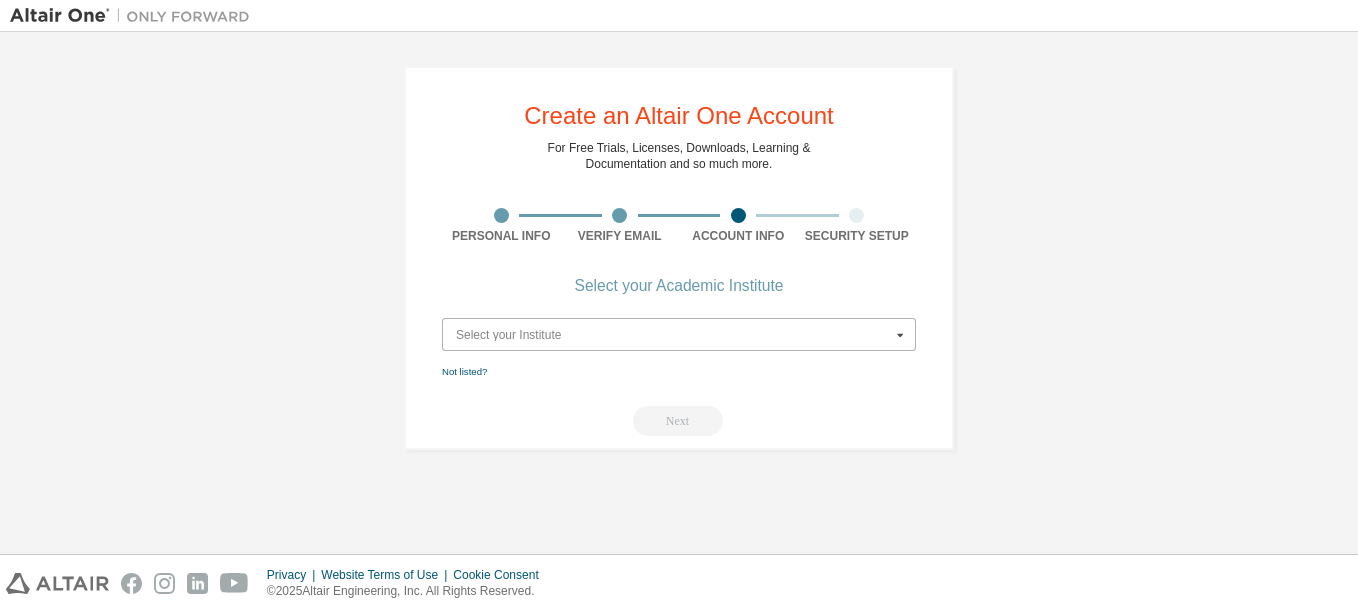 click at bounding box center [680, 334] 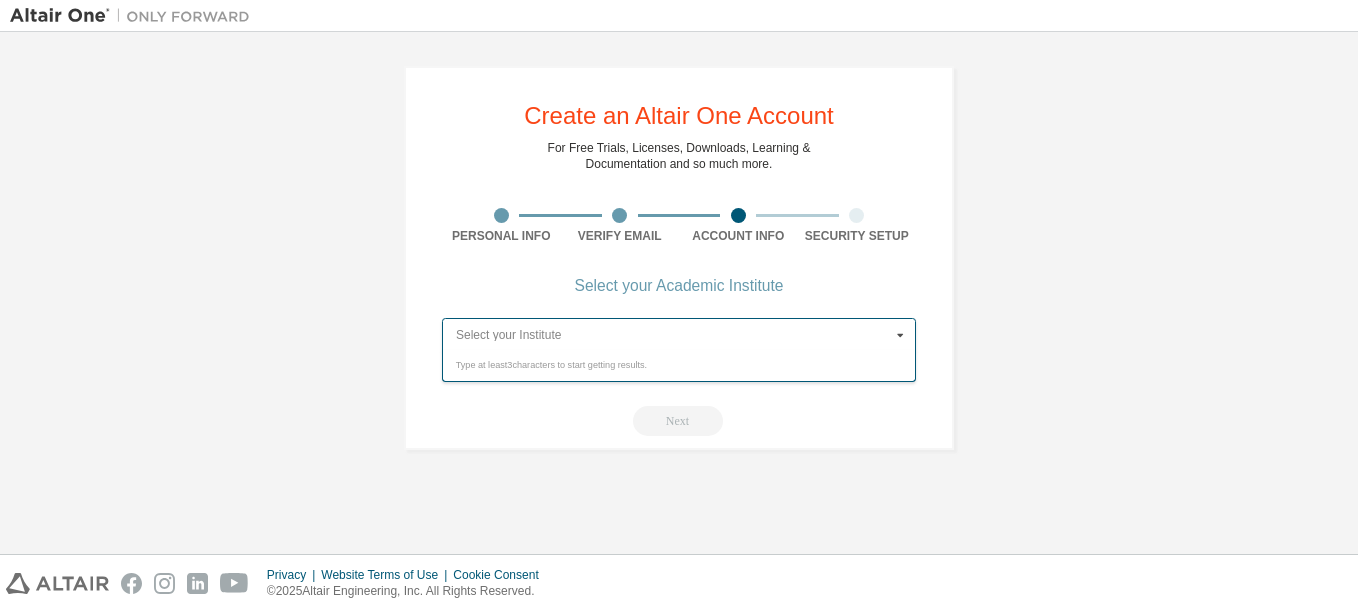 click at bounding box center (680, 334) 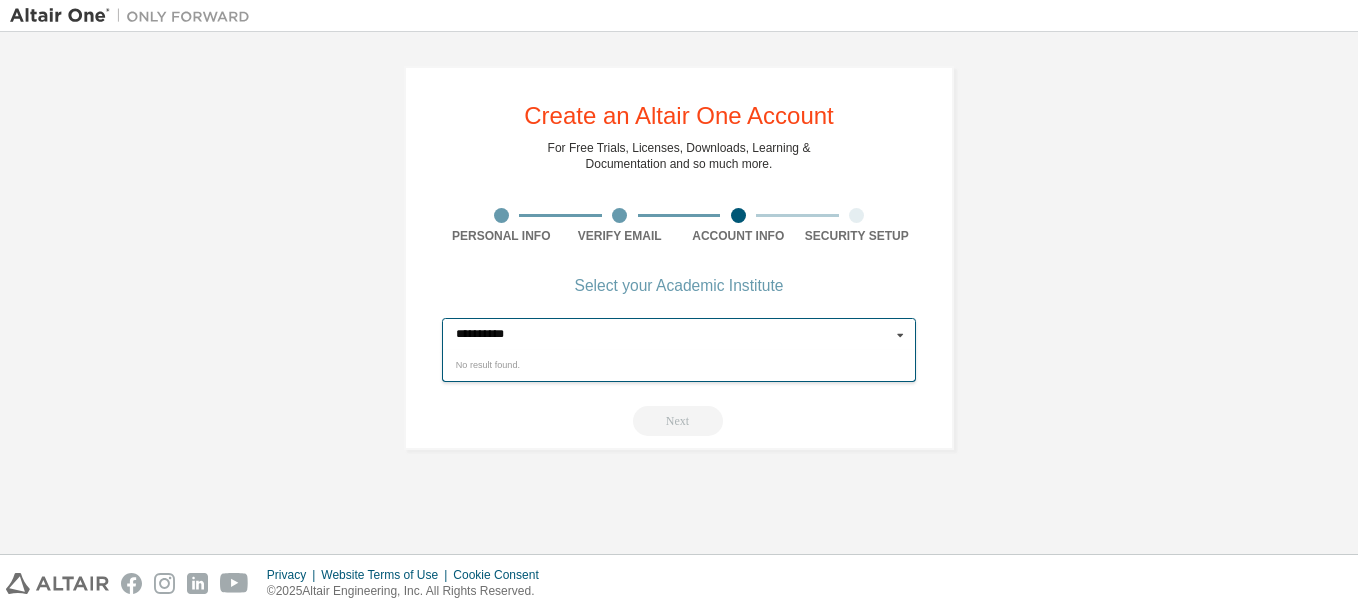 type on "**********" 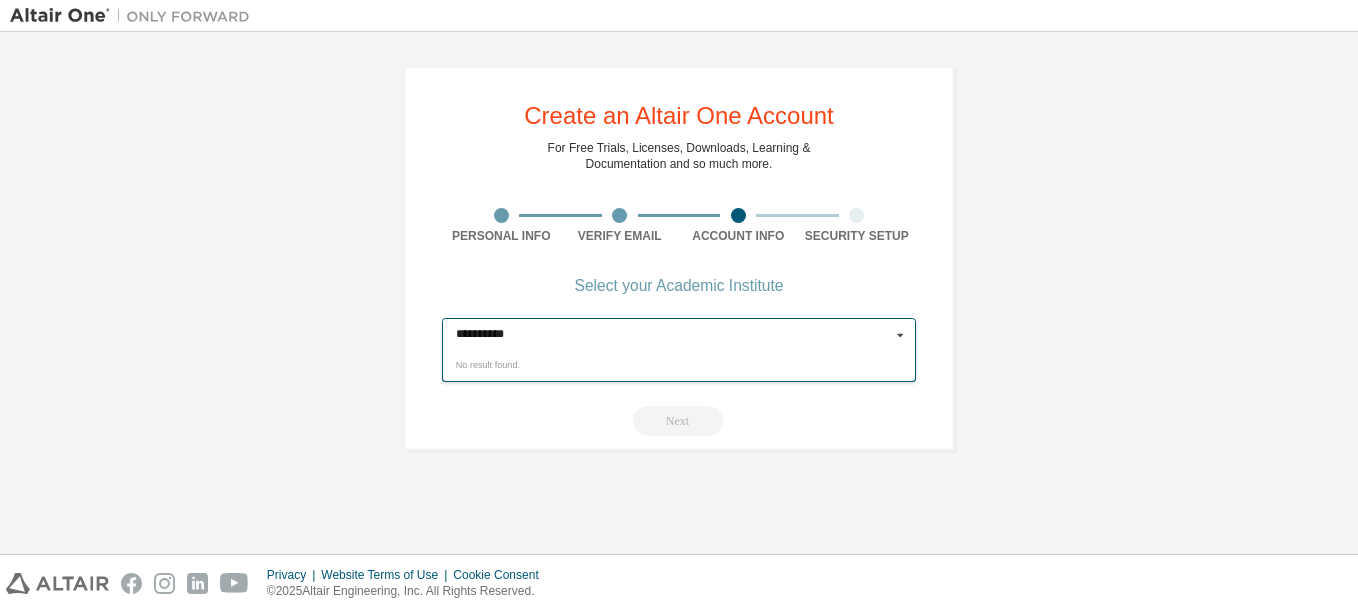 click at bounding box center [900, 334] 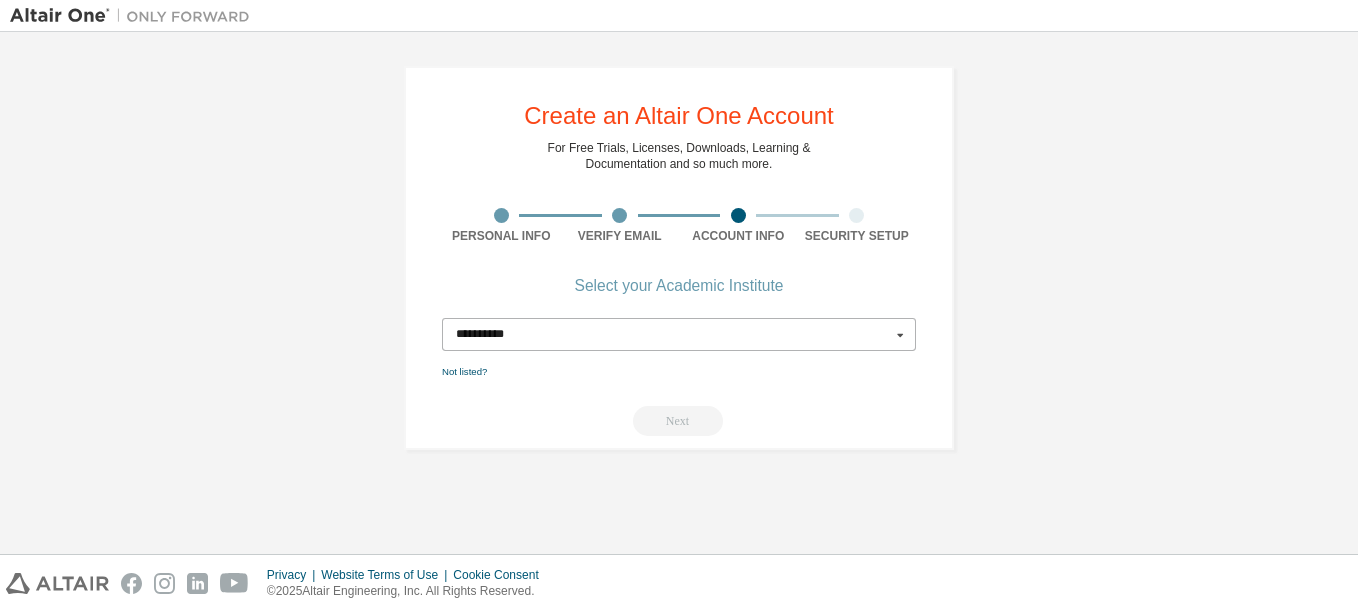 click at bounding box center [900, 334] 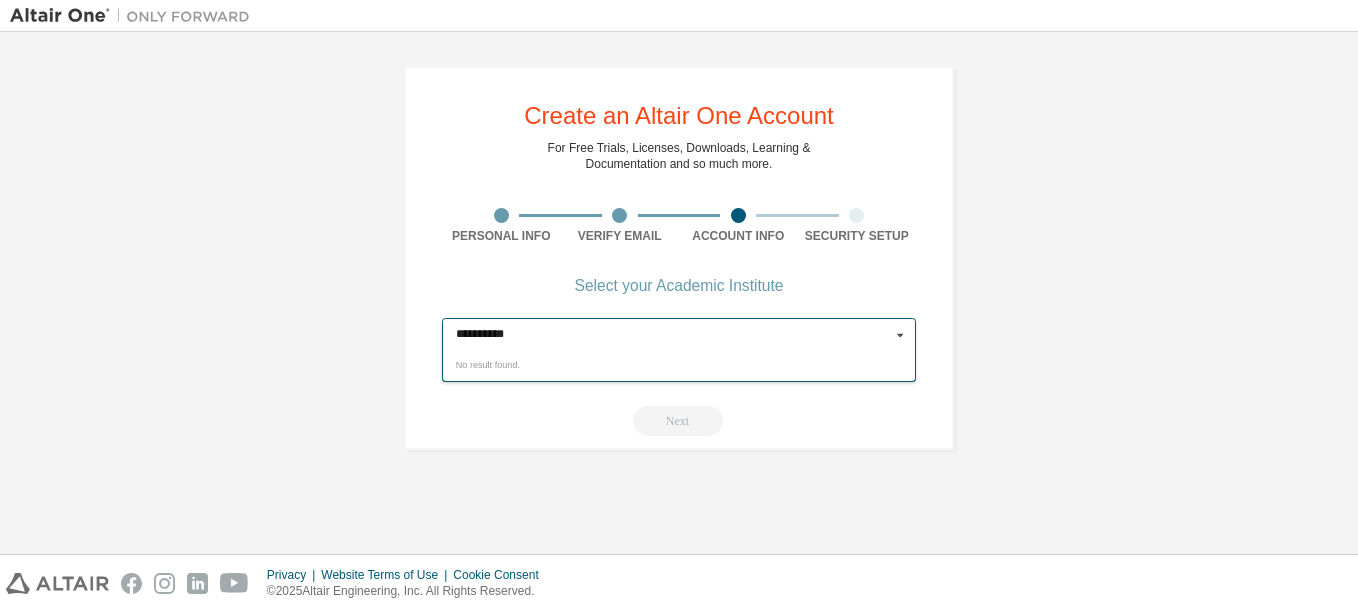 click at bounding box center [900, 334] 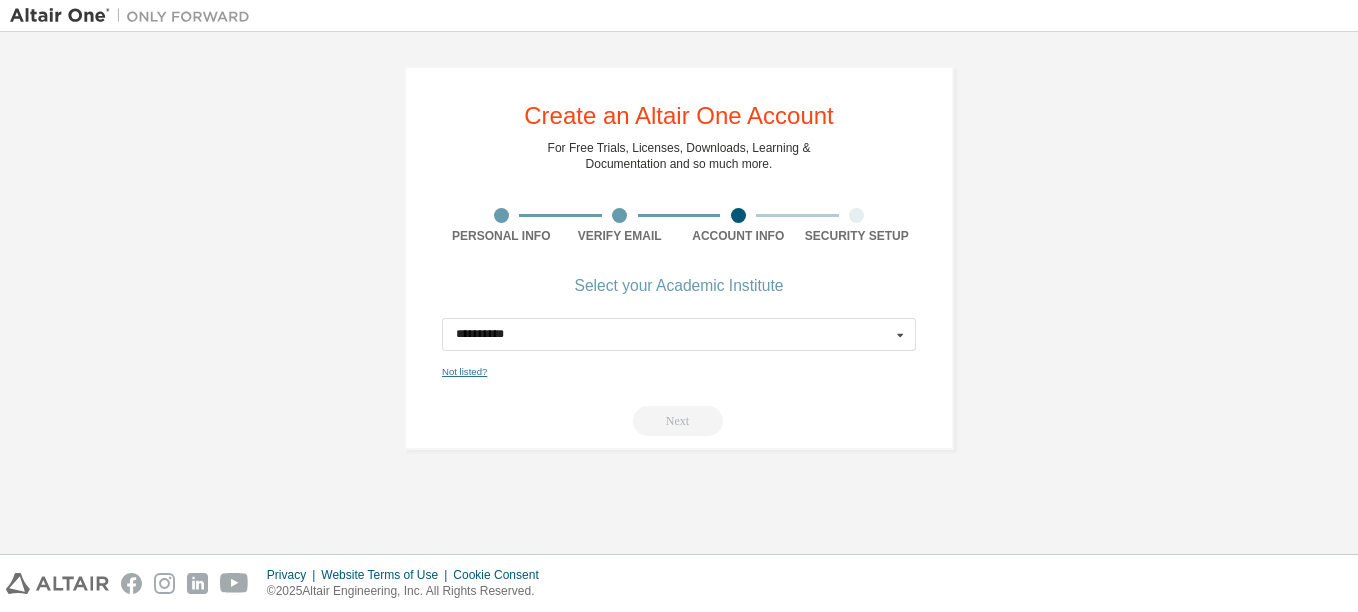 click on "Not listed?" at bounding box center (464, 371) 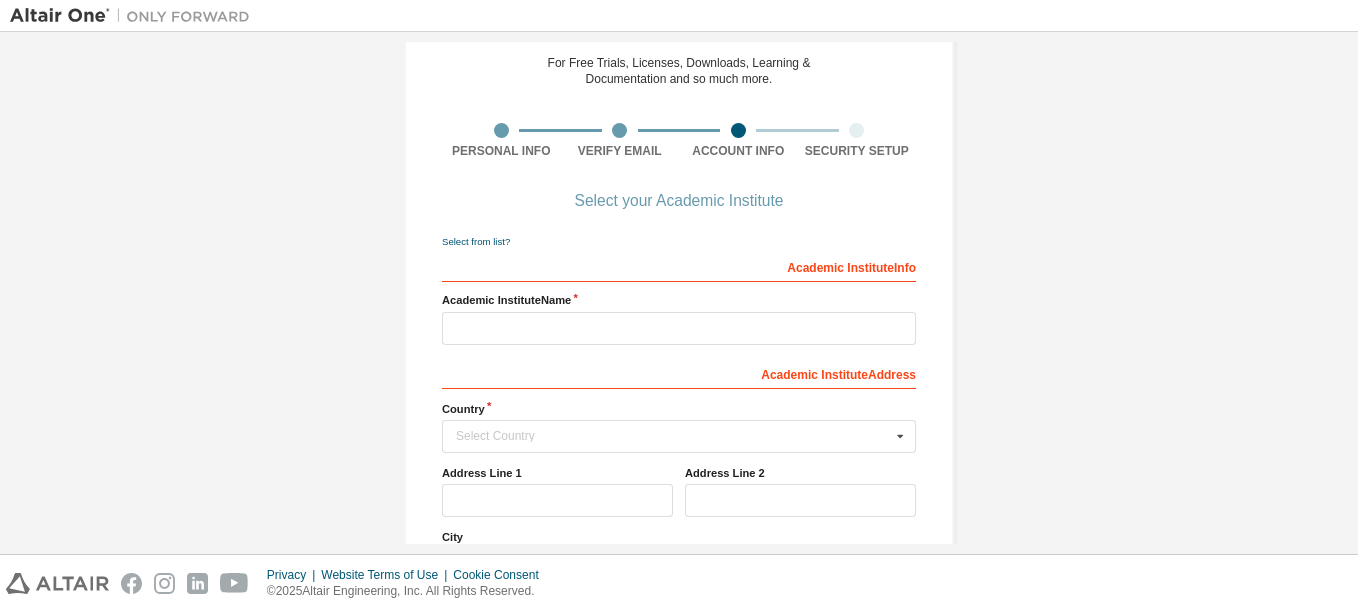 scroll, scrollTop: 84, scrollLeft: 0, axis: vertical 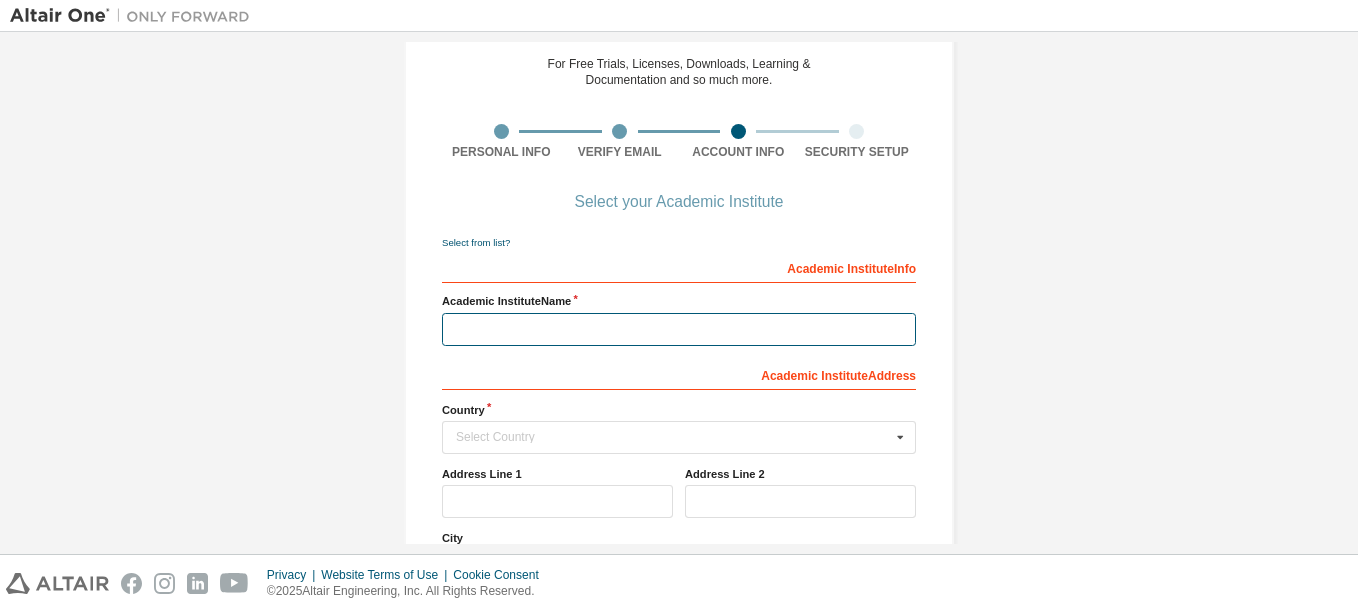 click at bounding box center (679, 329) 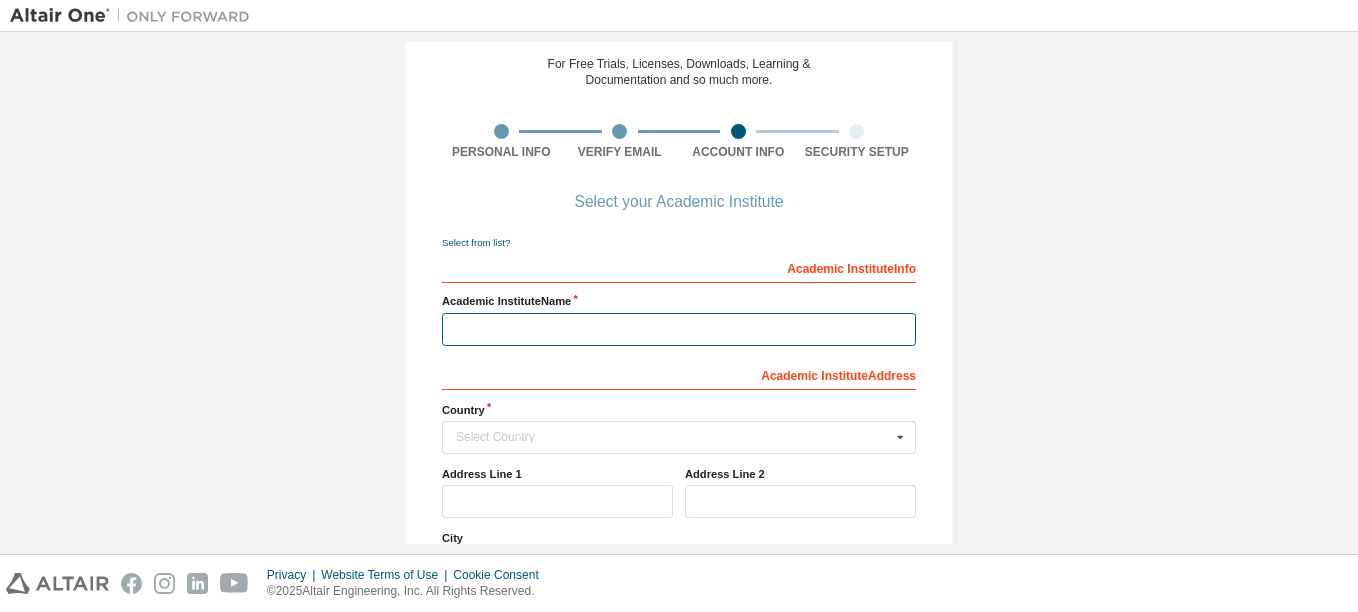type on "**********" 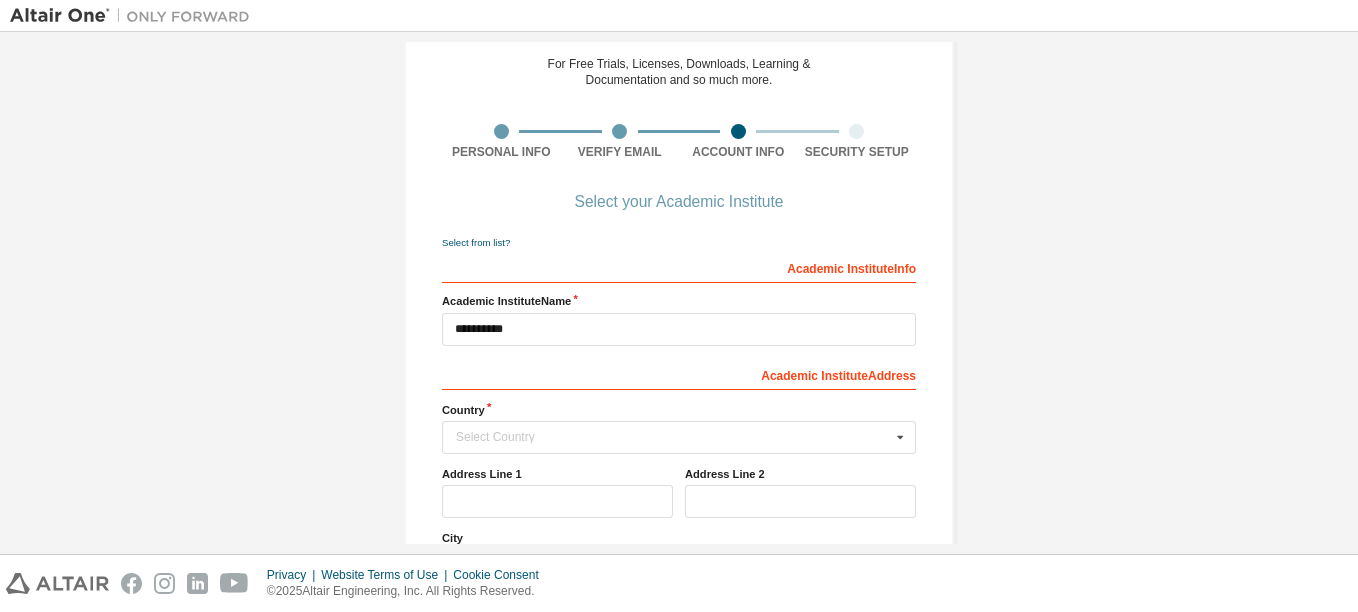 type 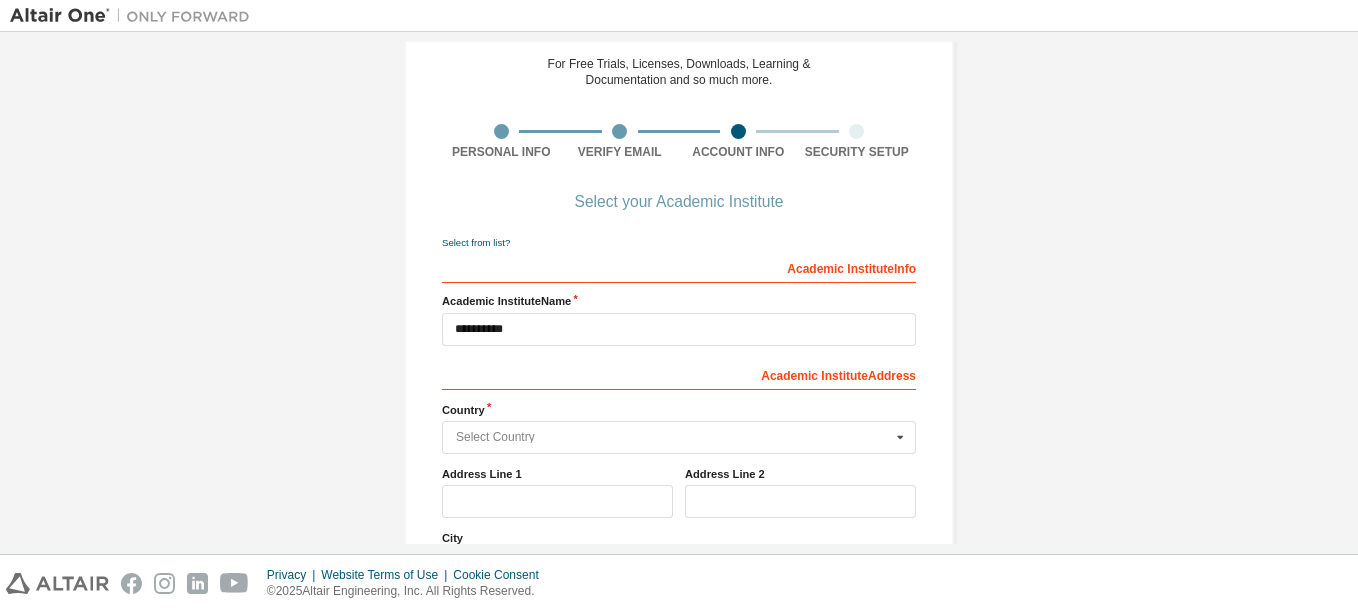 type on "*****" 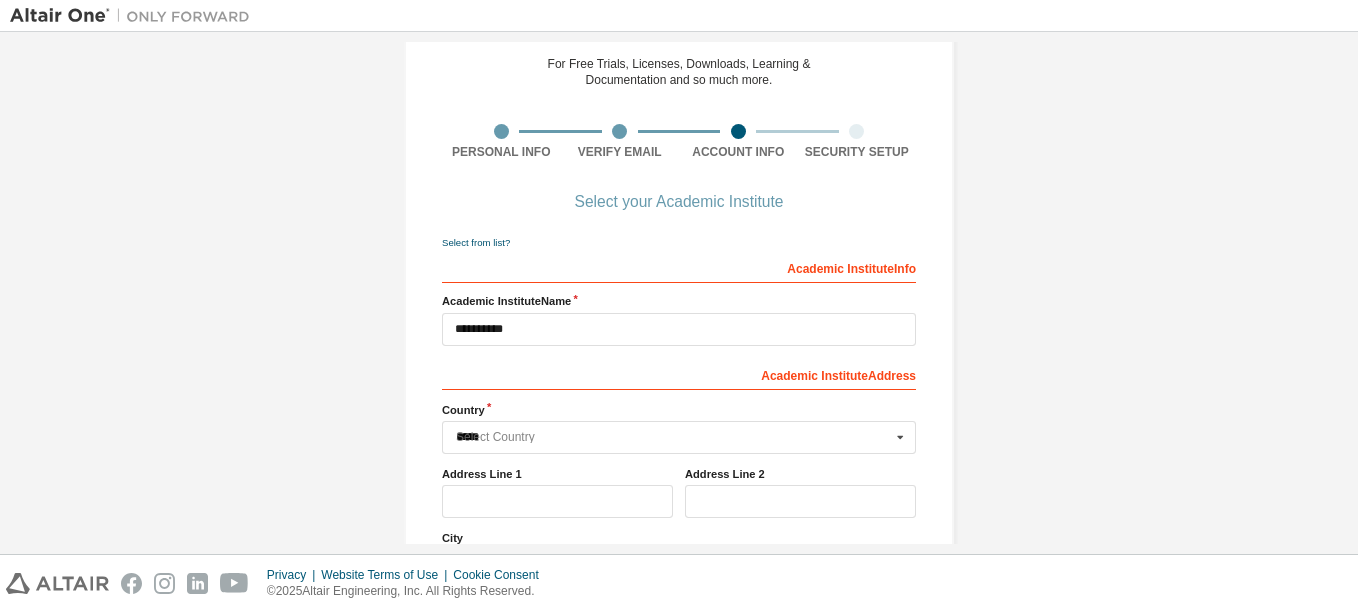 type on "**********" 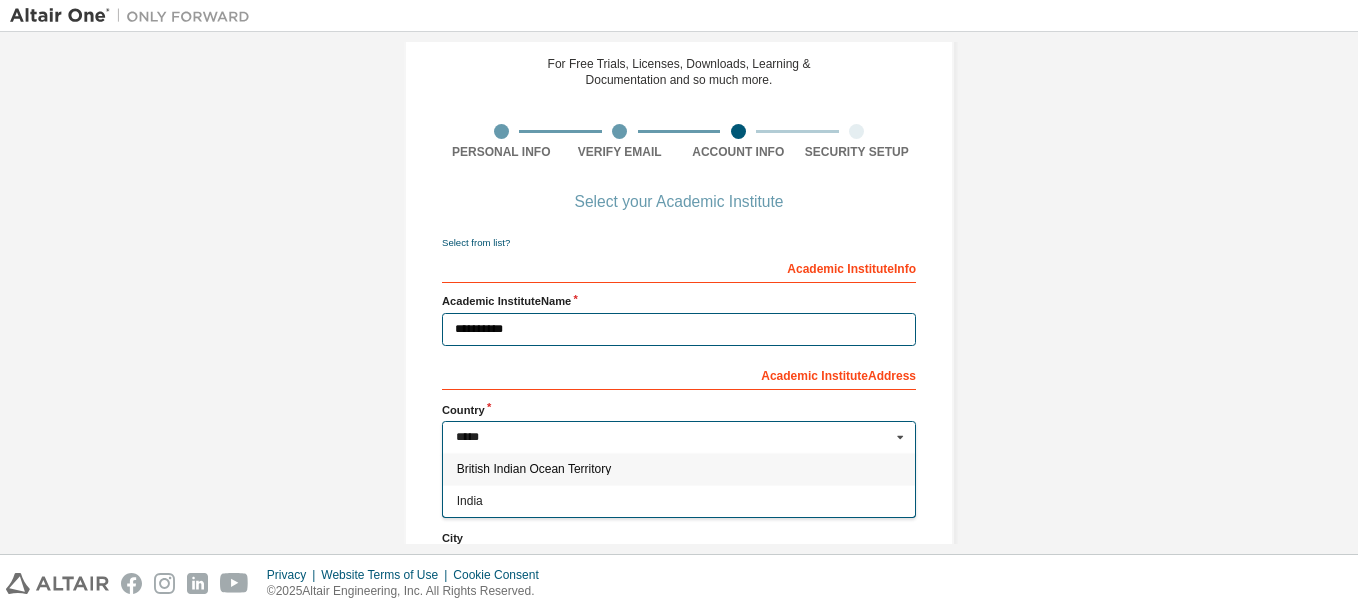 click on "*****" at bounding box center (680, 437) 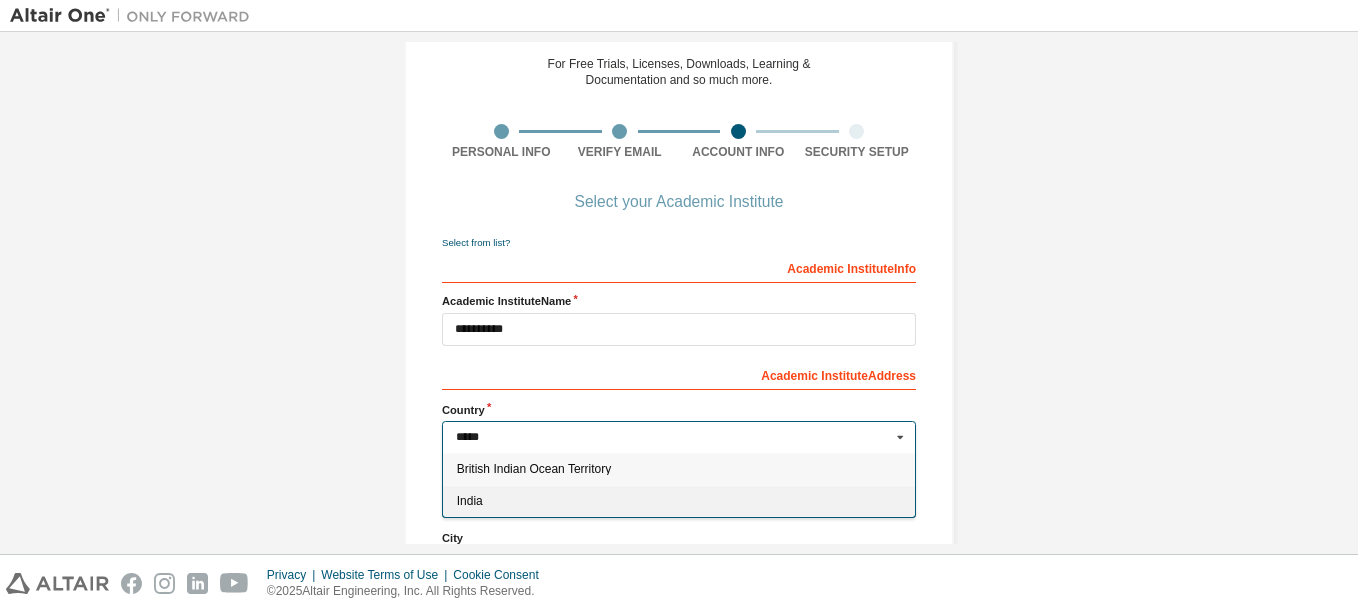 click on "India" at bounding box center (679, 501) 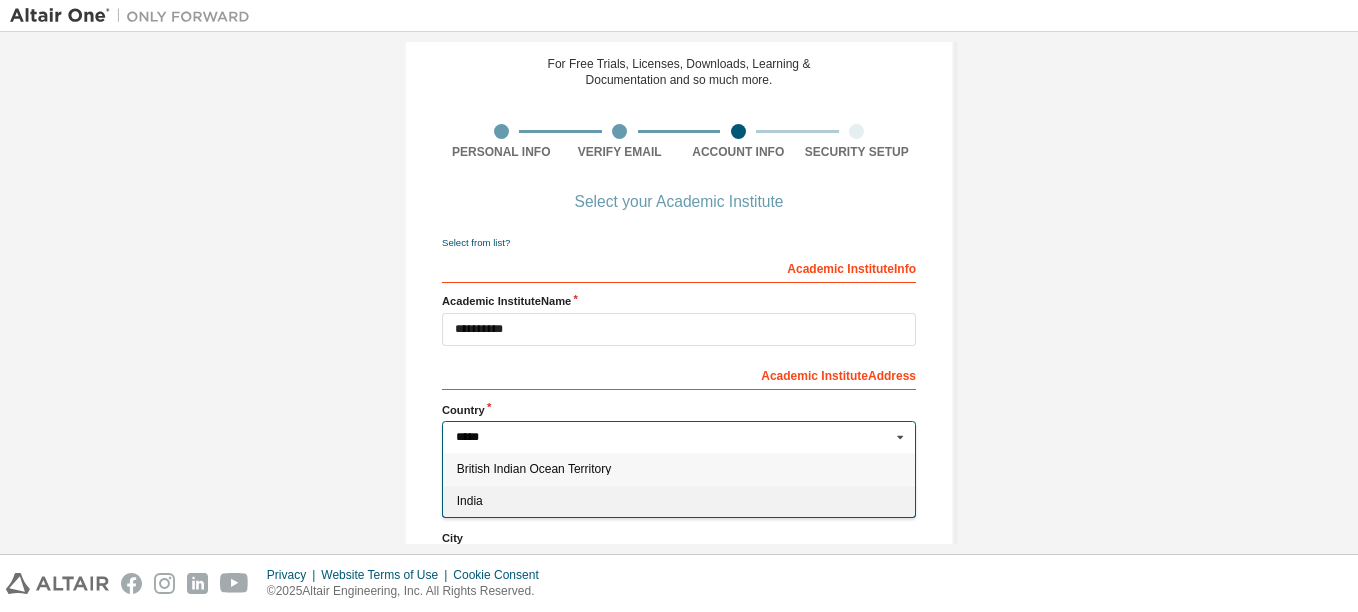 type on "***" 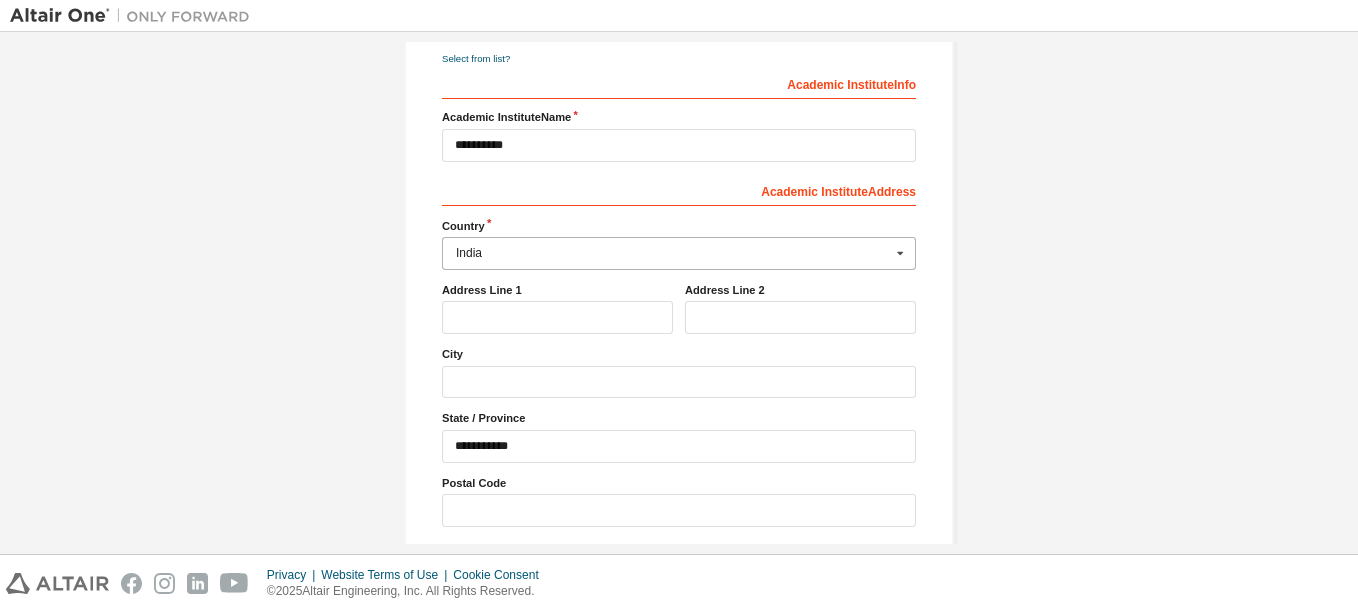 scroll, scrollTop: 275, scrollLeft: 0, axis: vertical 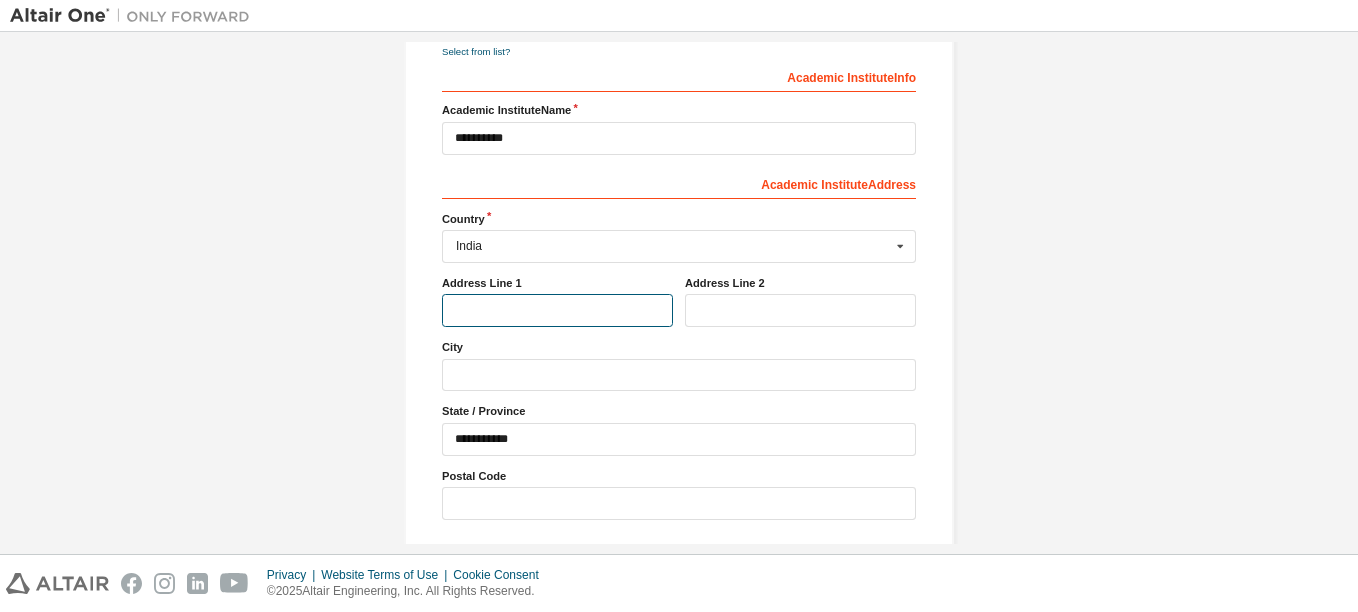 click at bounding box center [557, 310] 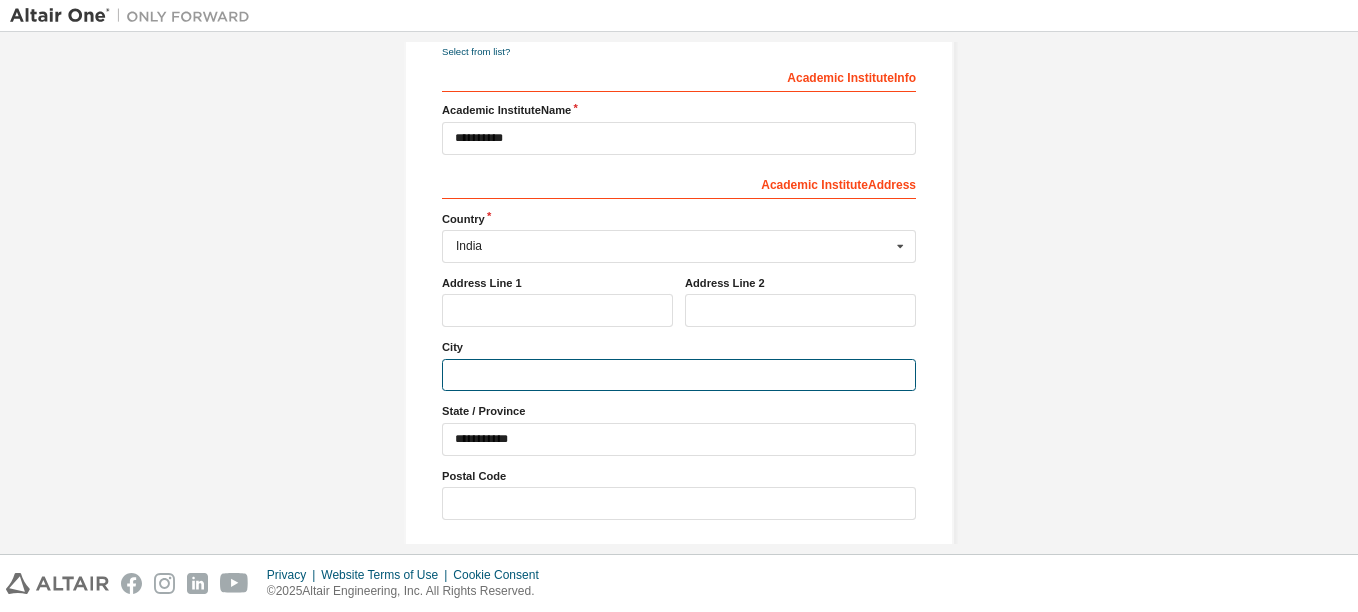 click at bounding box center [679, 375] 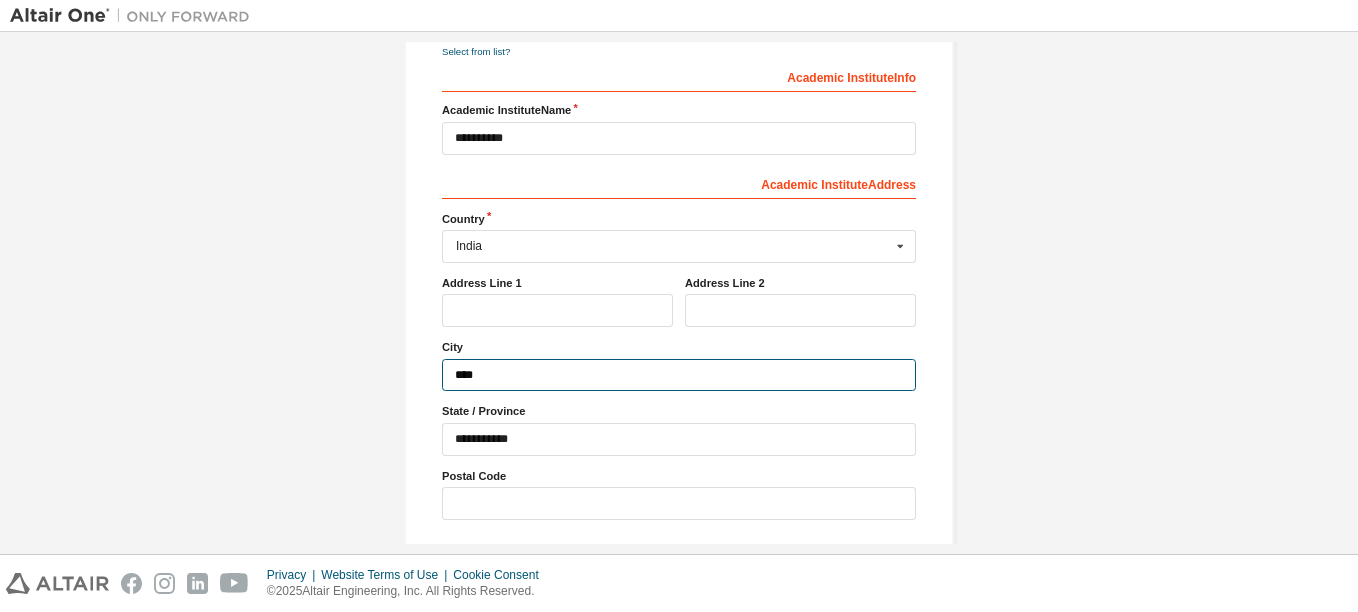 type on "****" 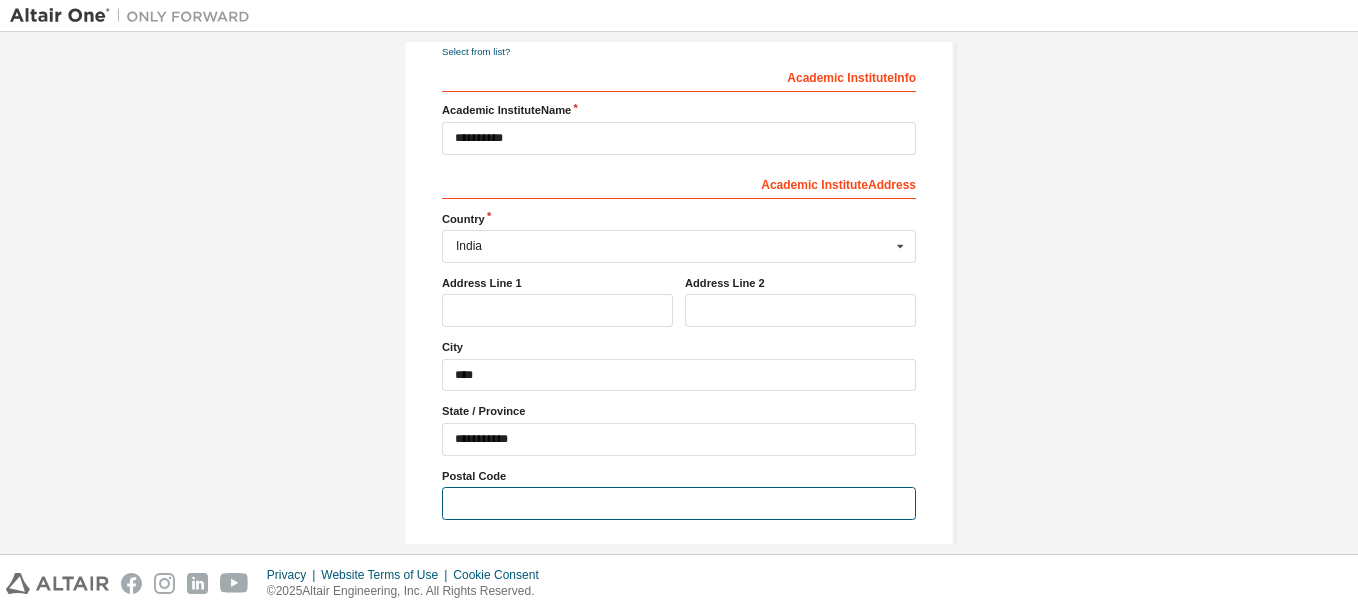 click at bounding box center [679, 503] 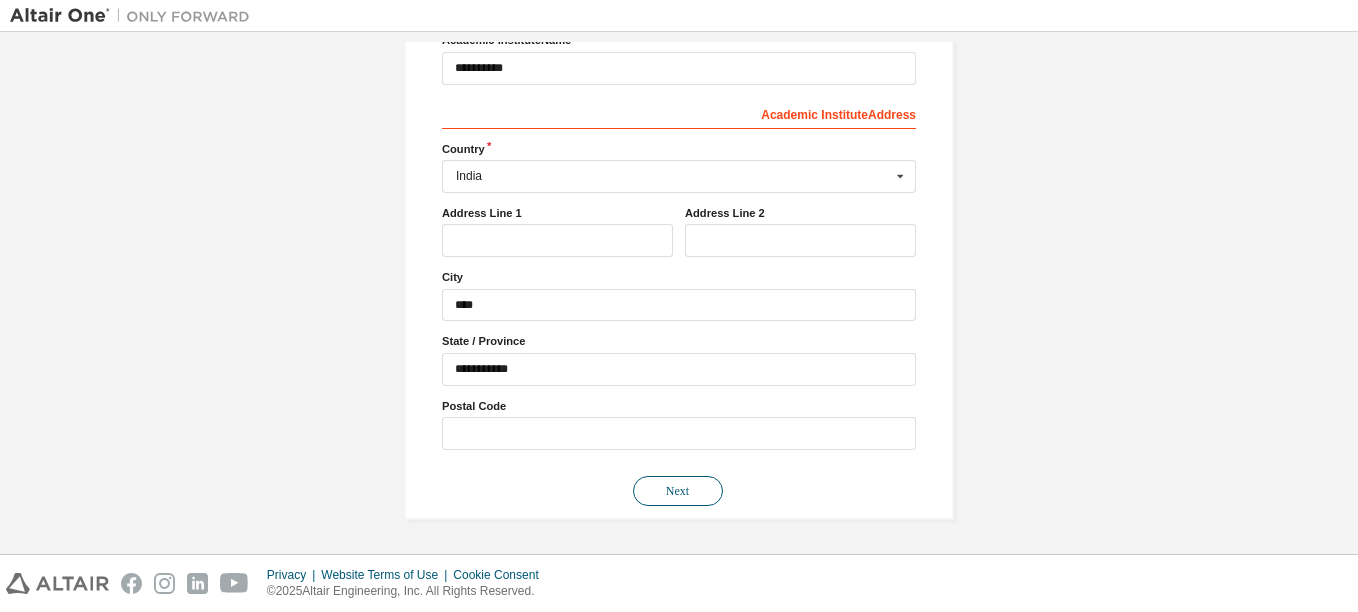 click on "Next" at bounding box center (678, 491) 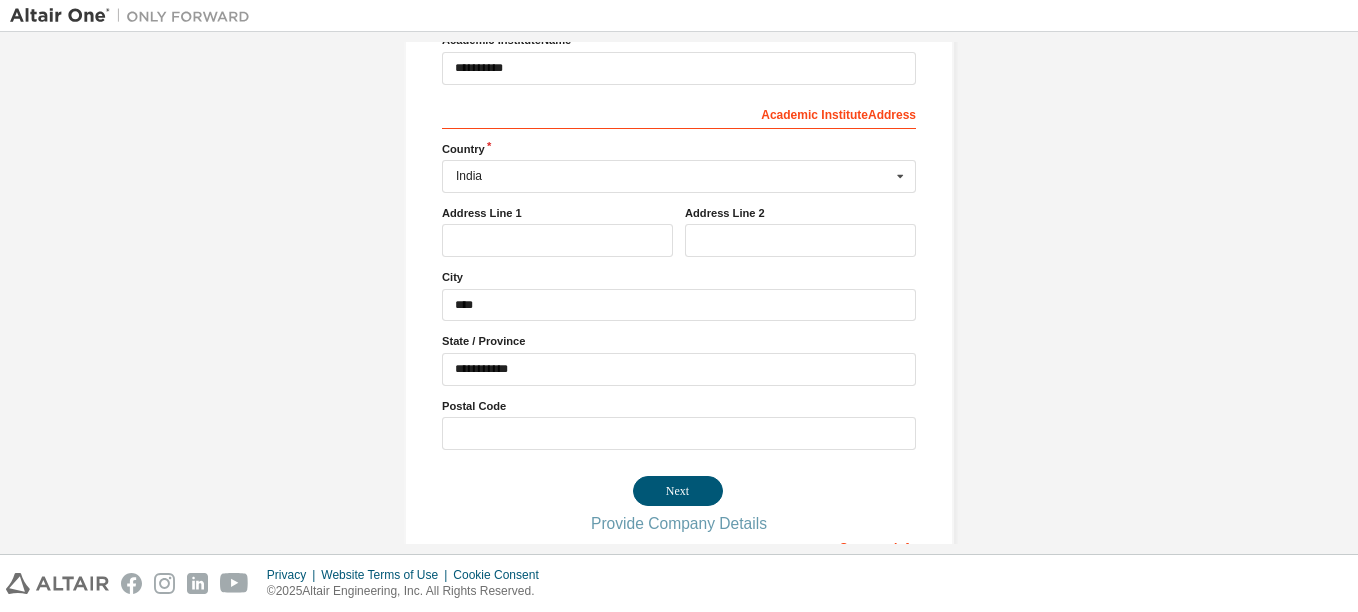 scroll, scrollTop: 0, scrollLeft: 0, axis: both 